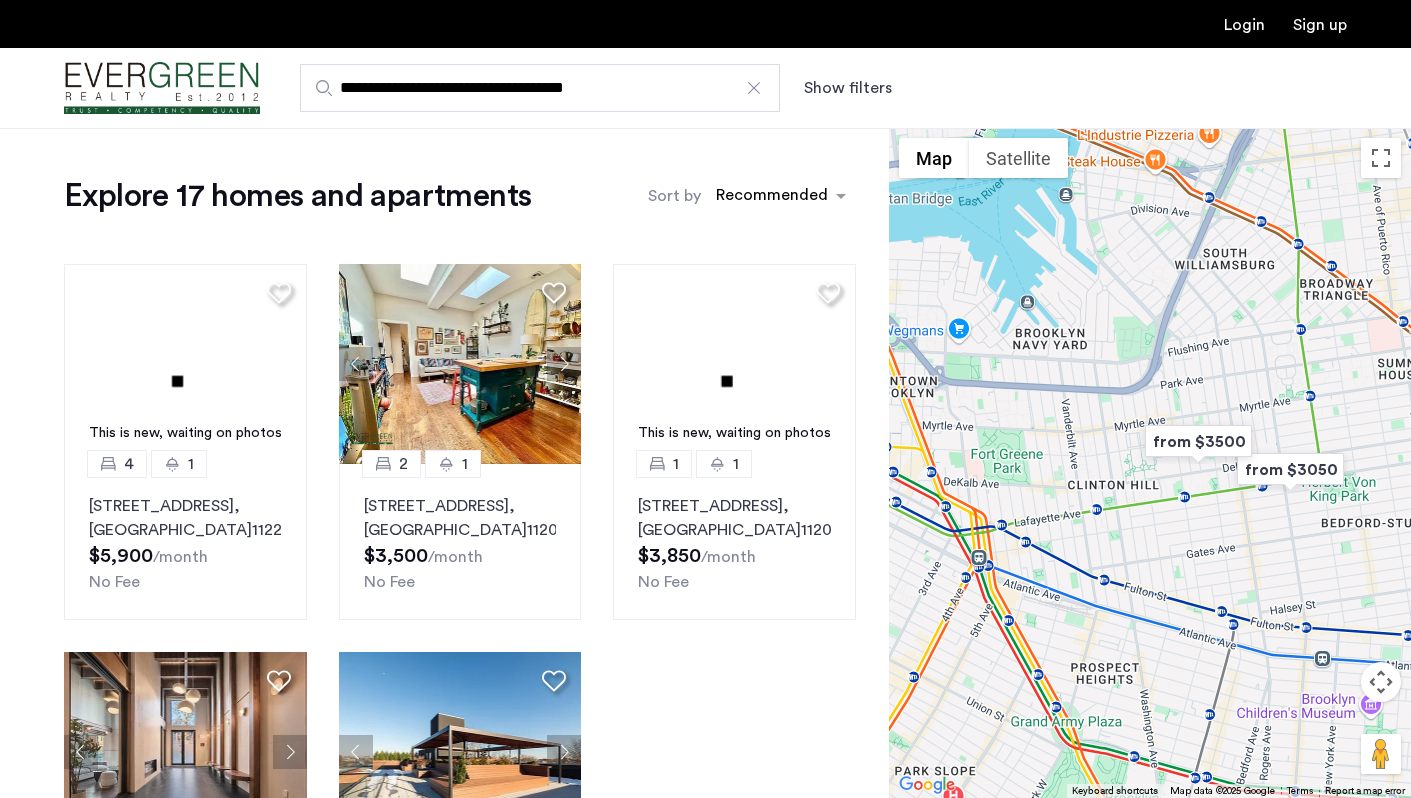 scroll, scrollTop: 534, scrollLeft: 0, axis: vertical 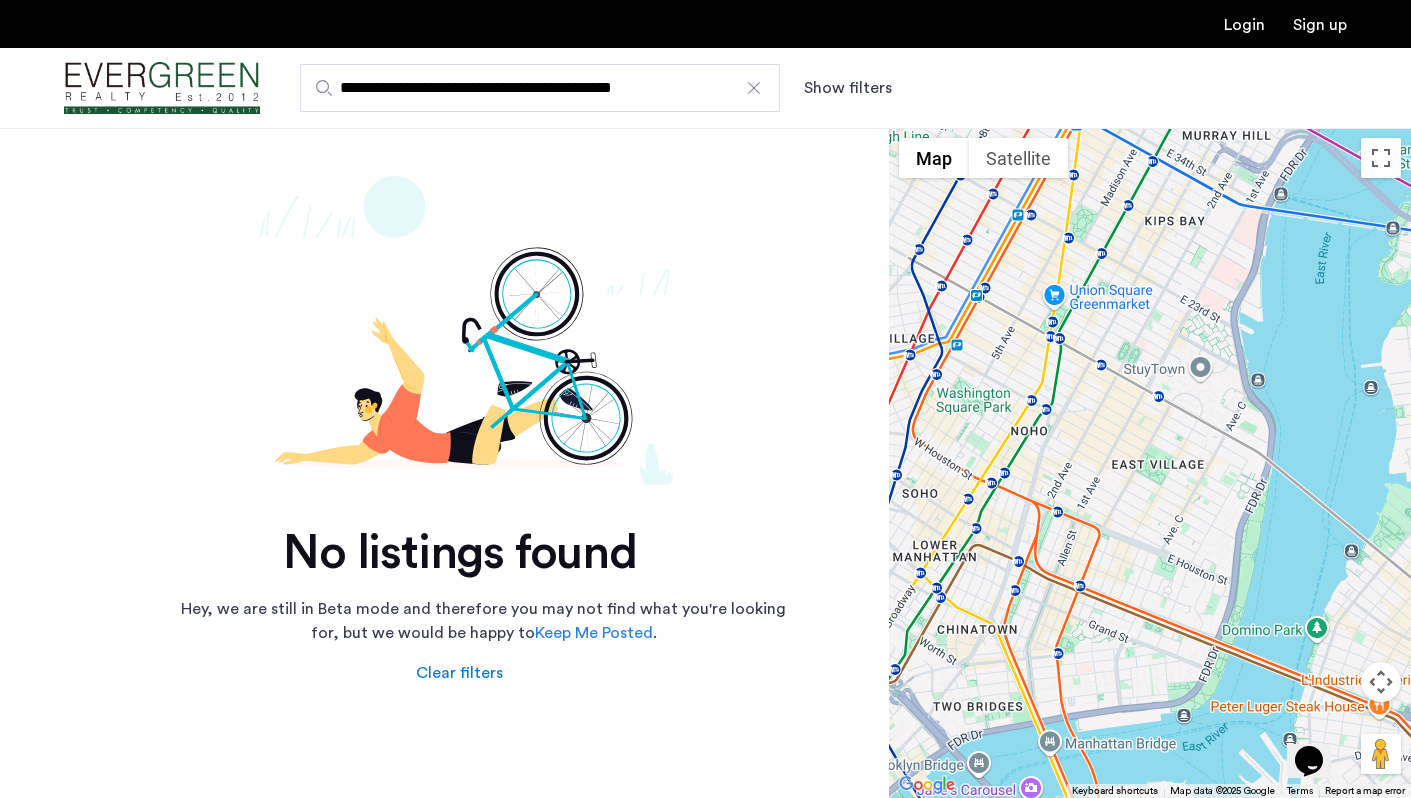 click at bounding box center (754, 88) 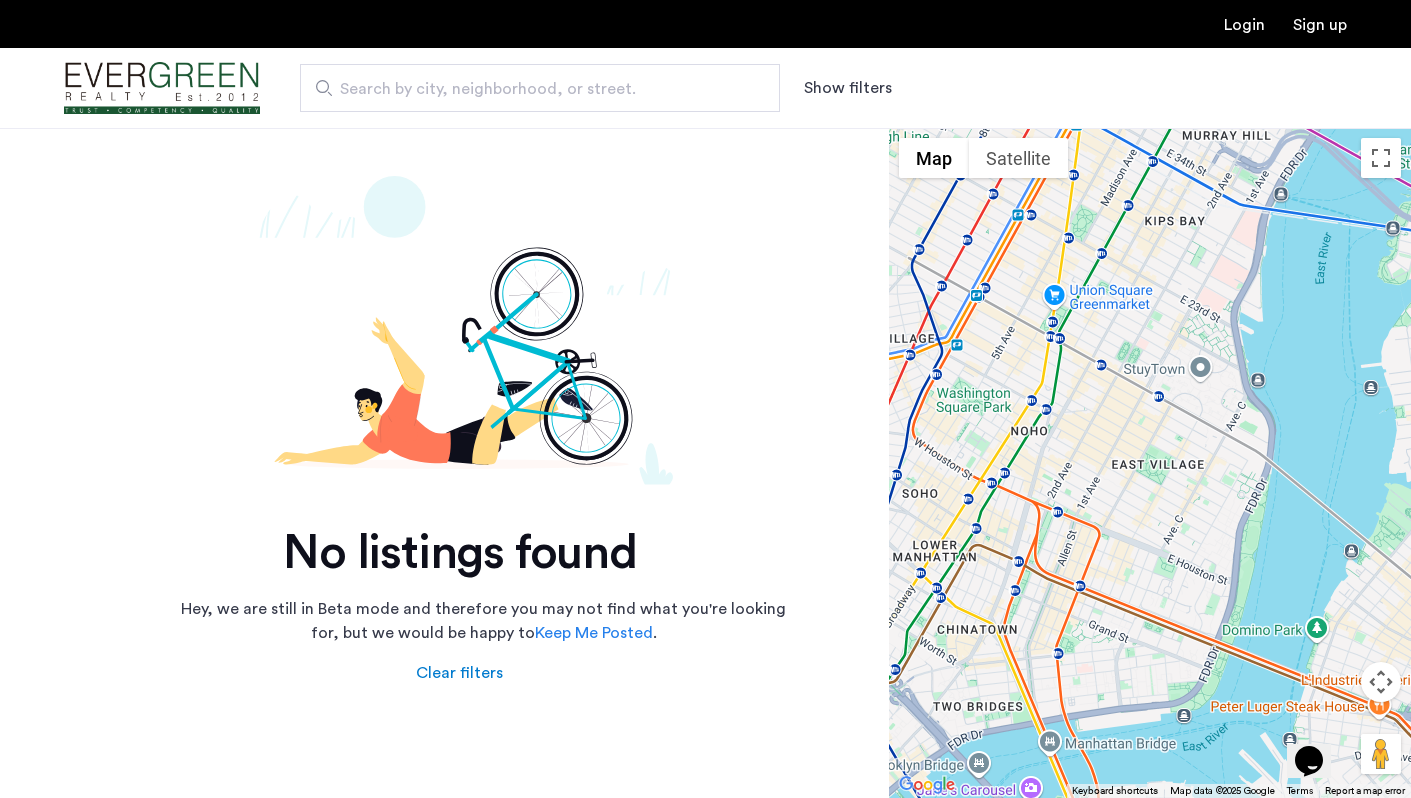 click on "Search by city, neighborhood, or street." at bounding box center (532, 89) 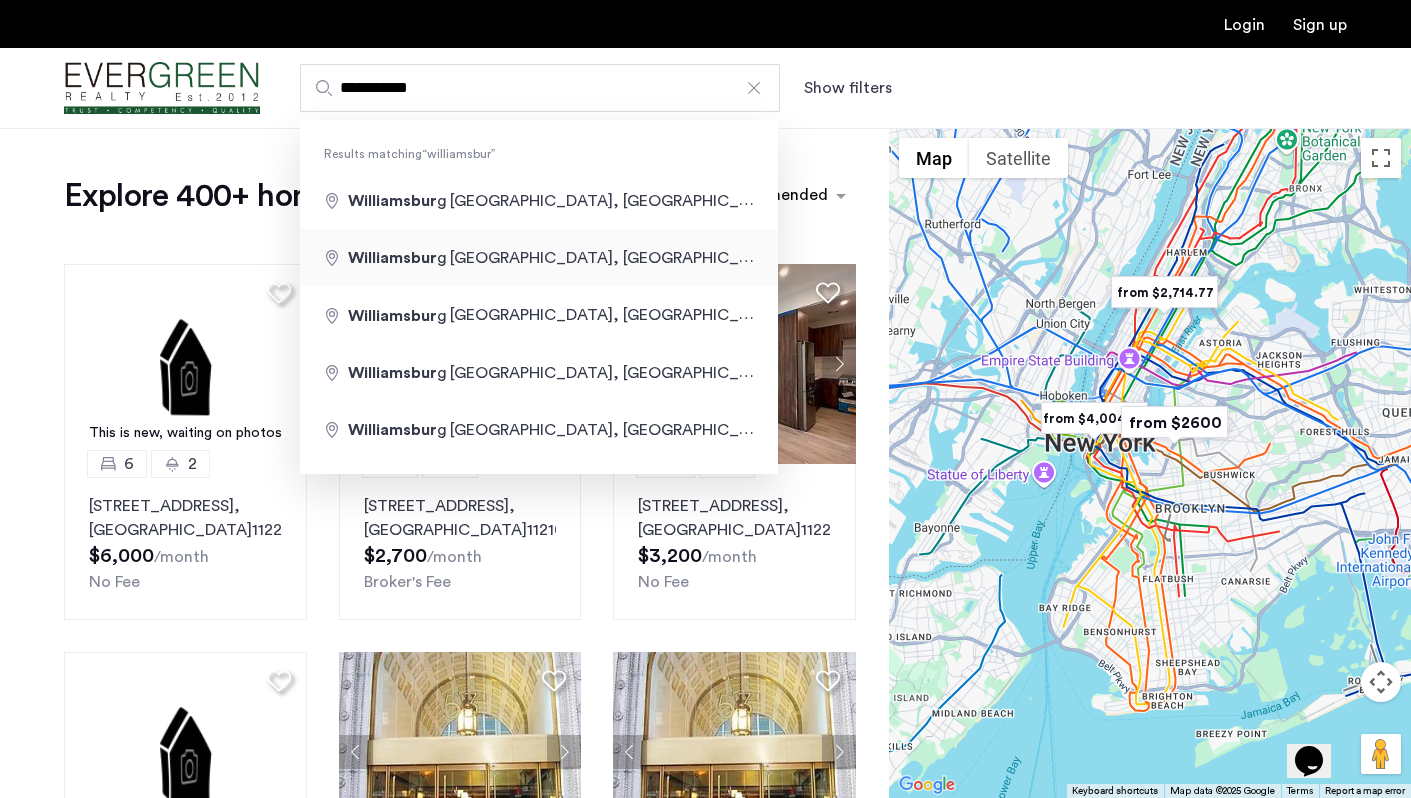 type on "**********" 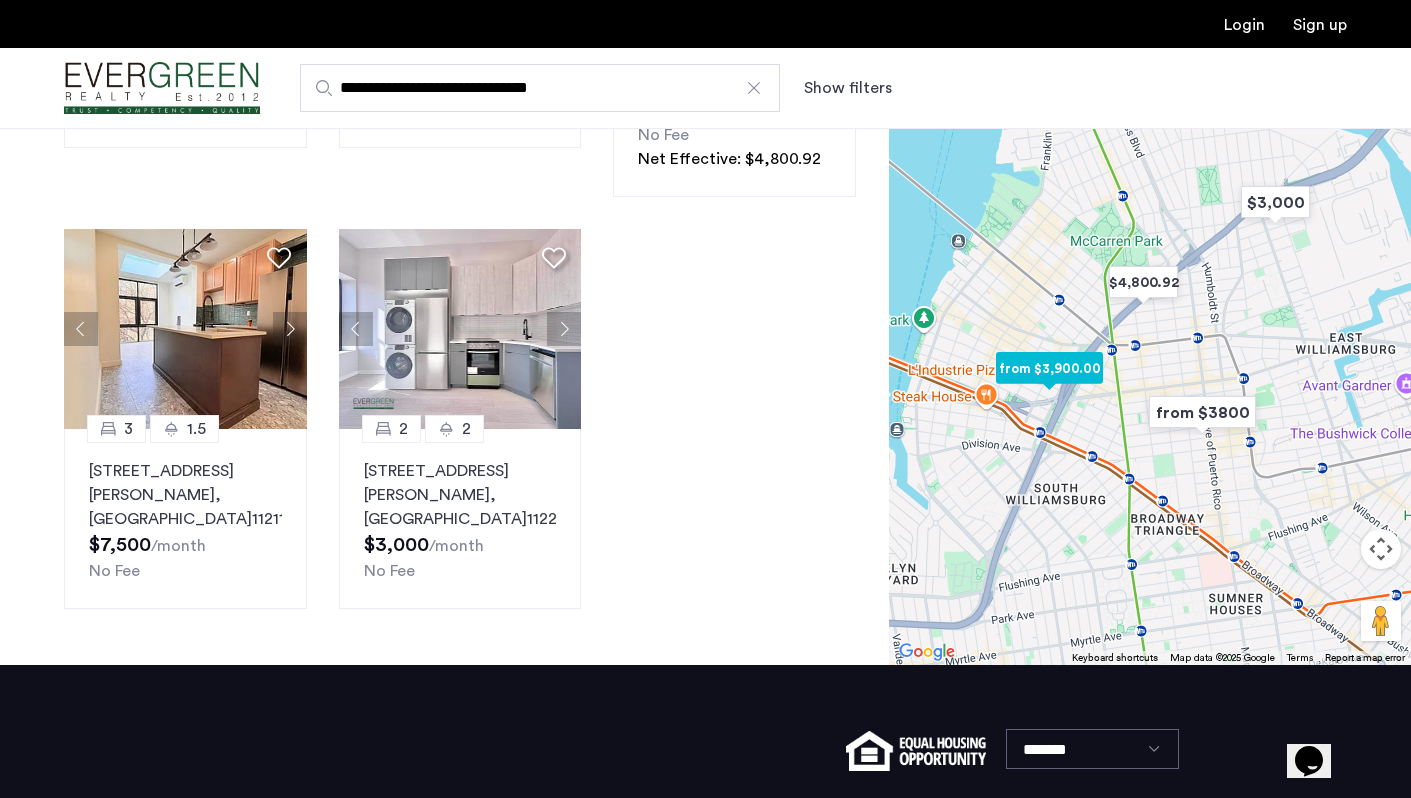scroll, scrollTop: 1047, scrollLeft: 0, axis: vertical 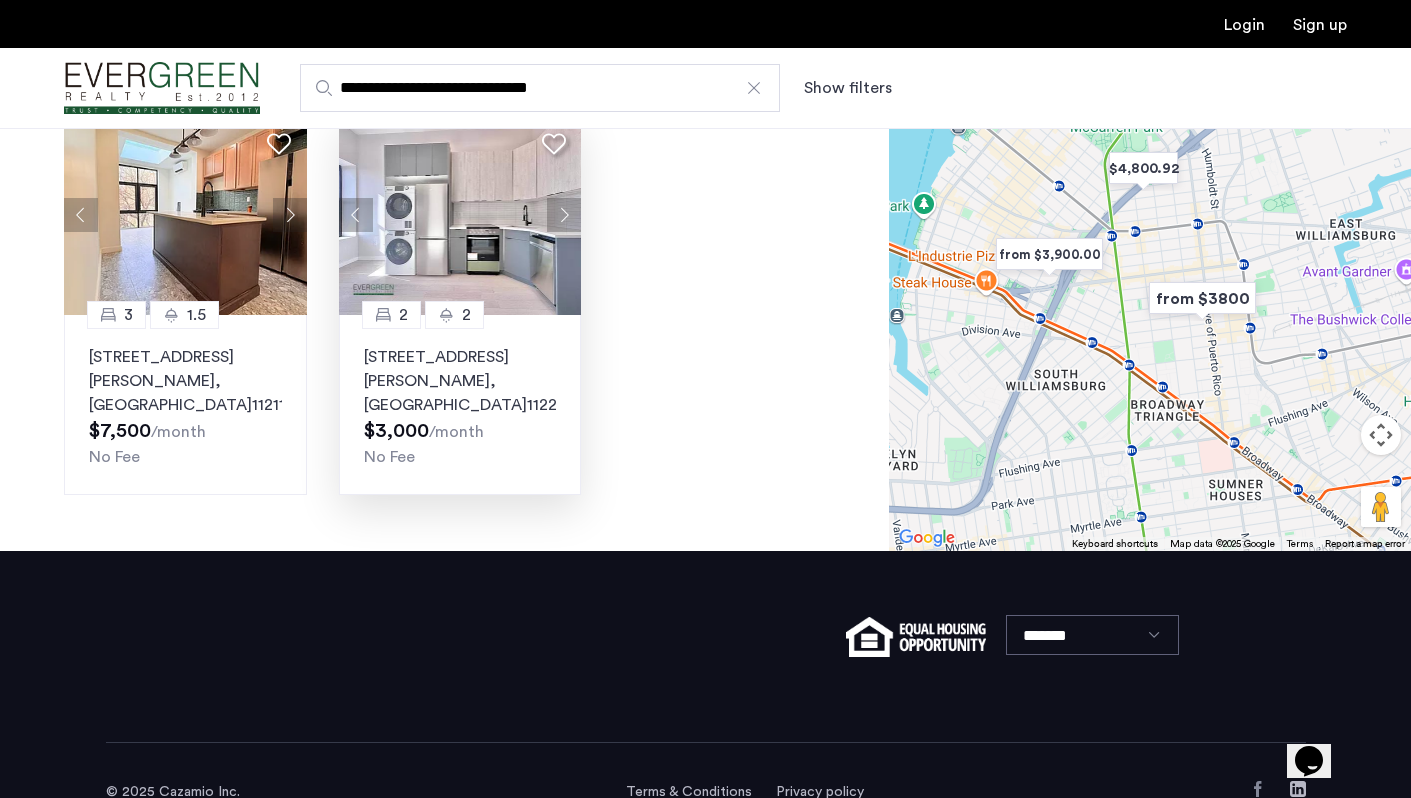 click 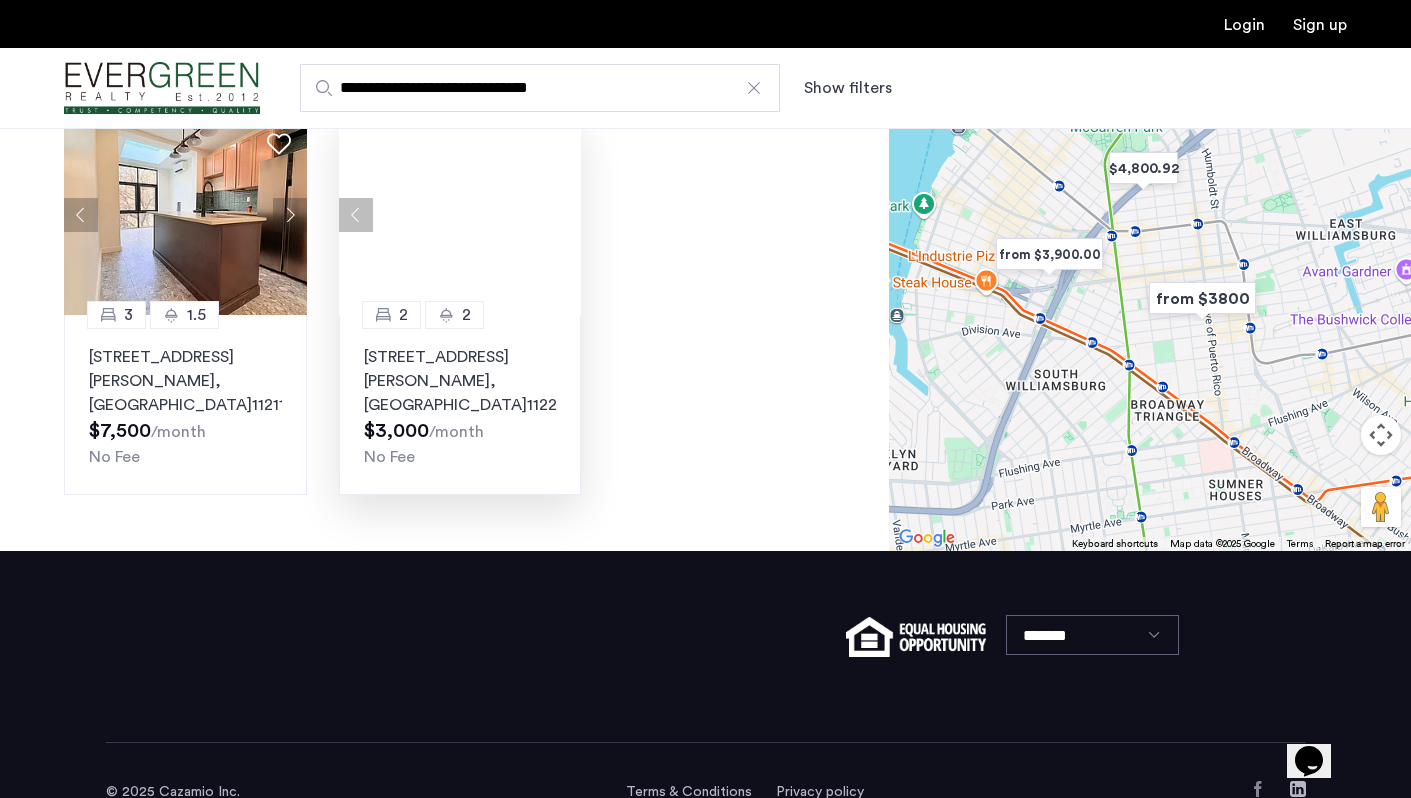 click 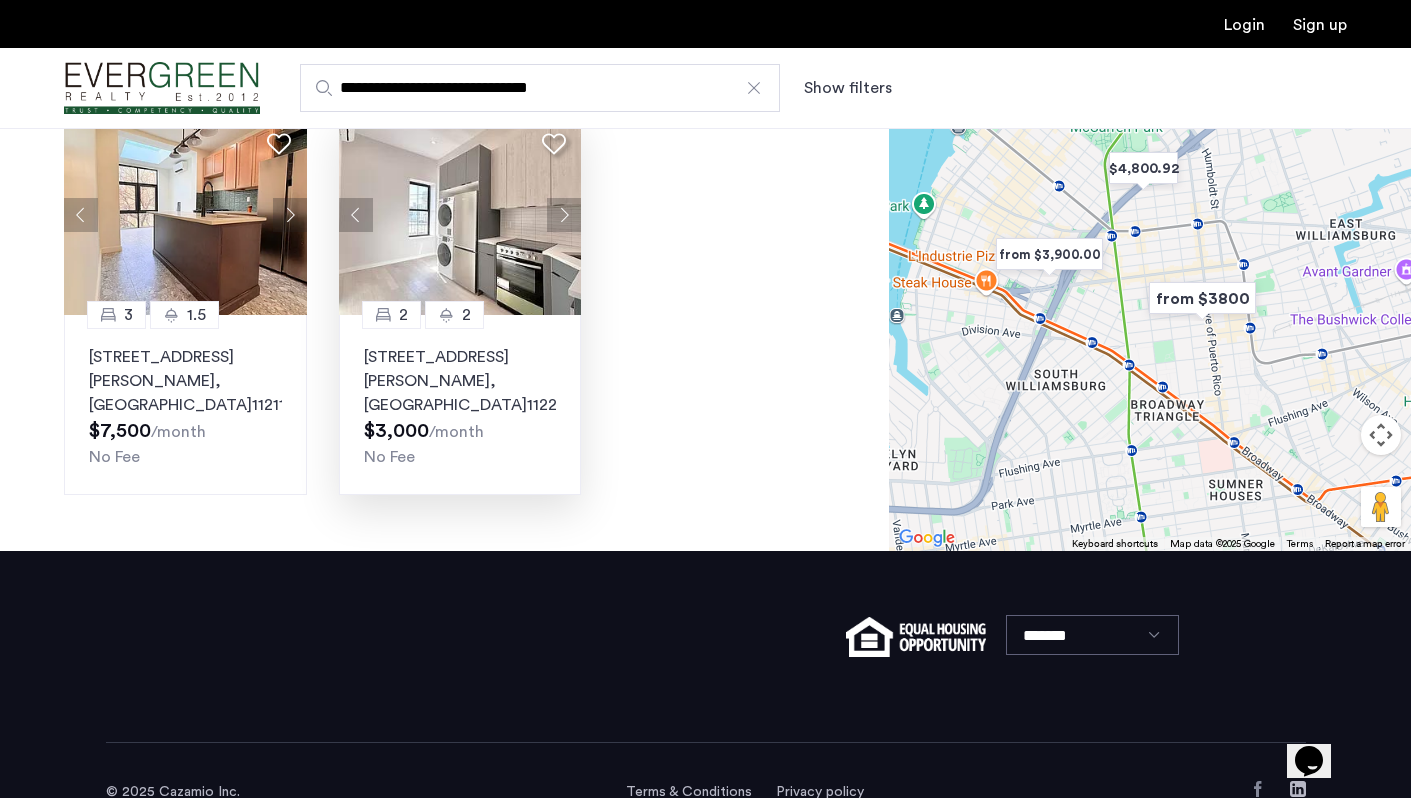 click 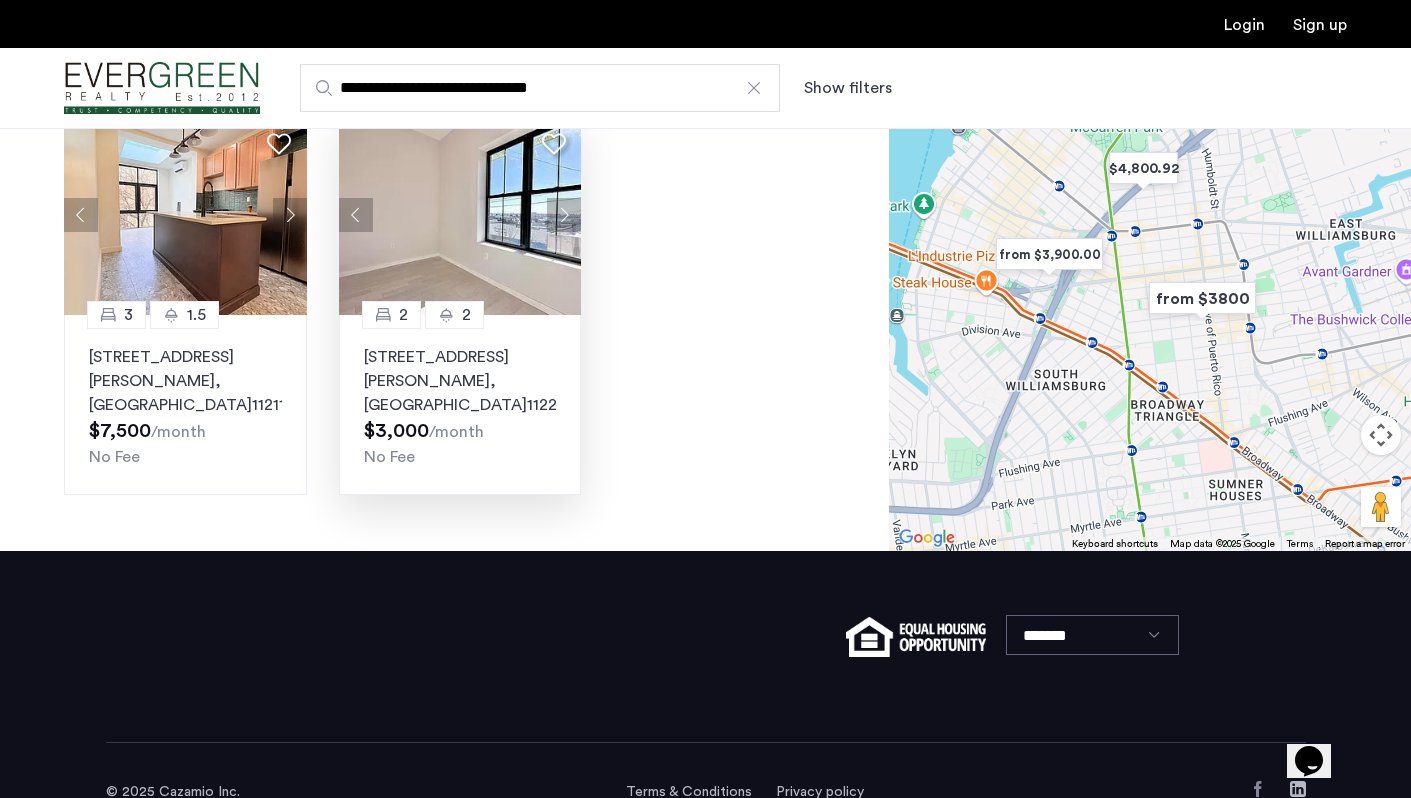 click 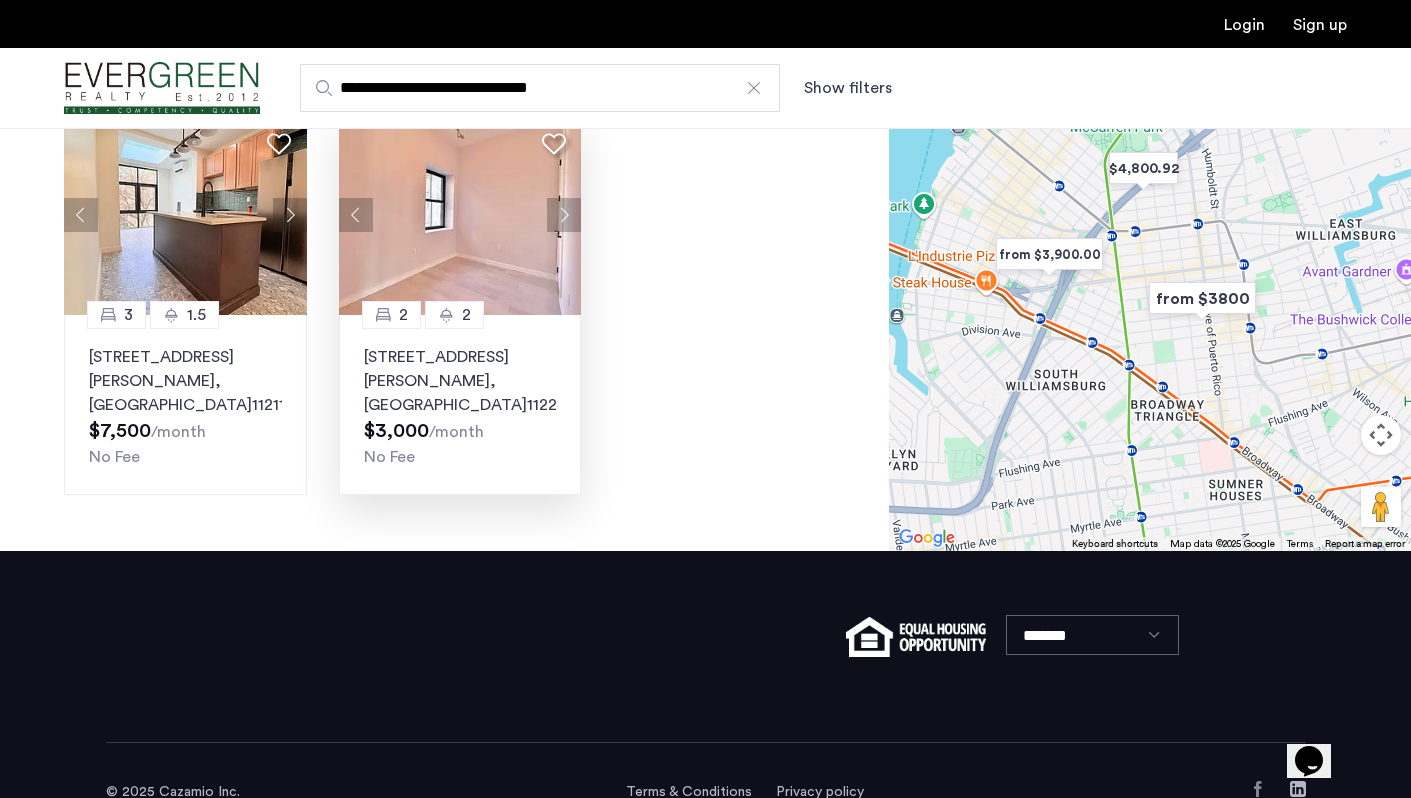 click 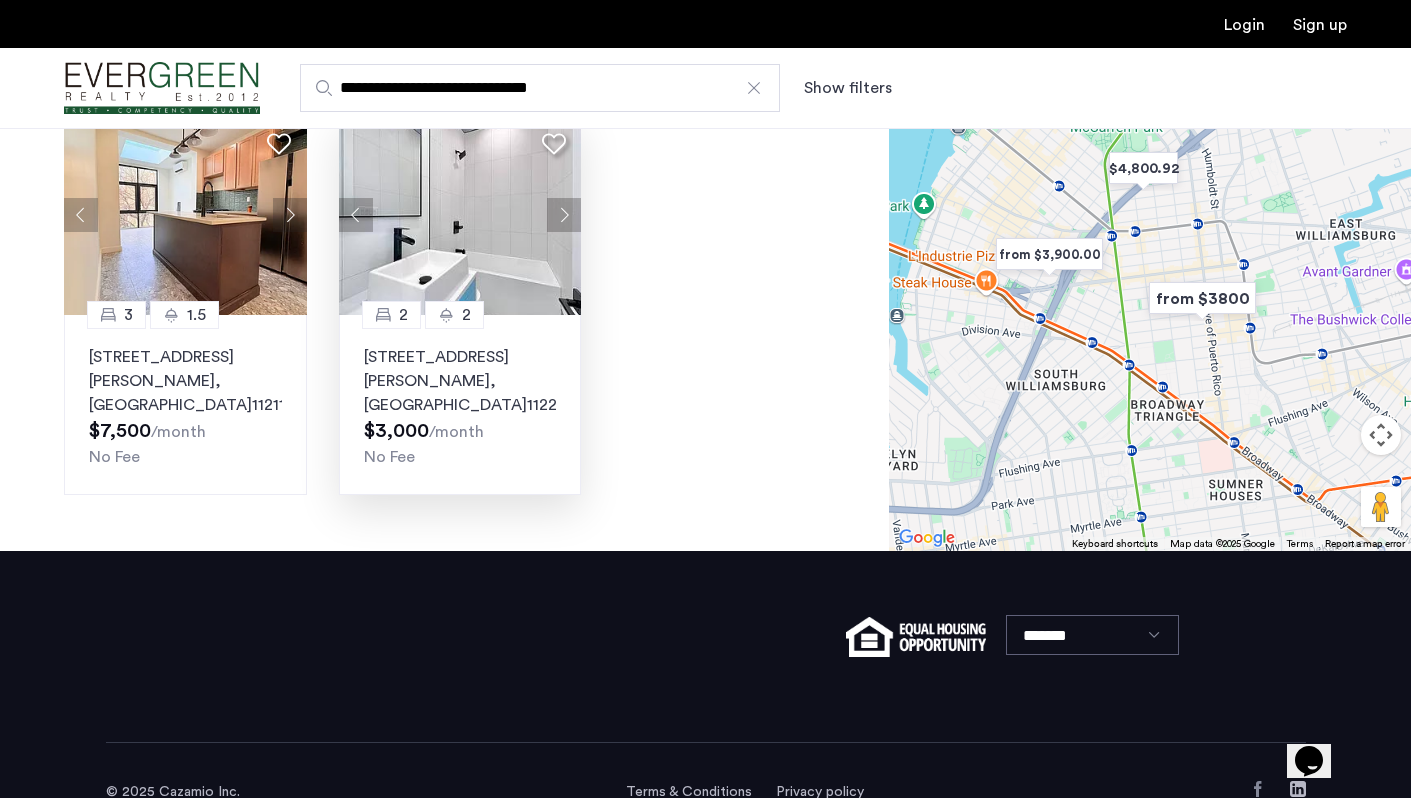 click 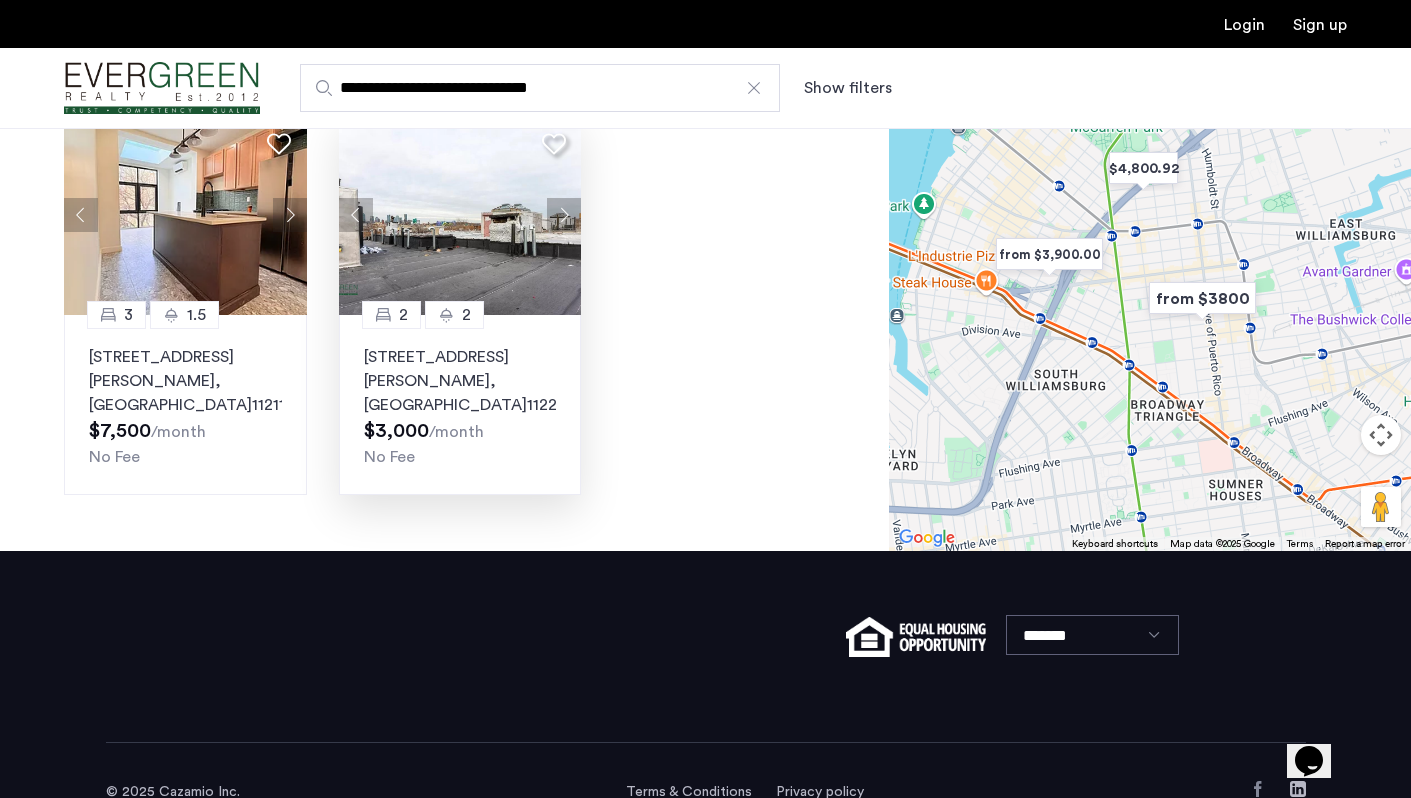 click 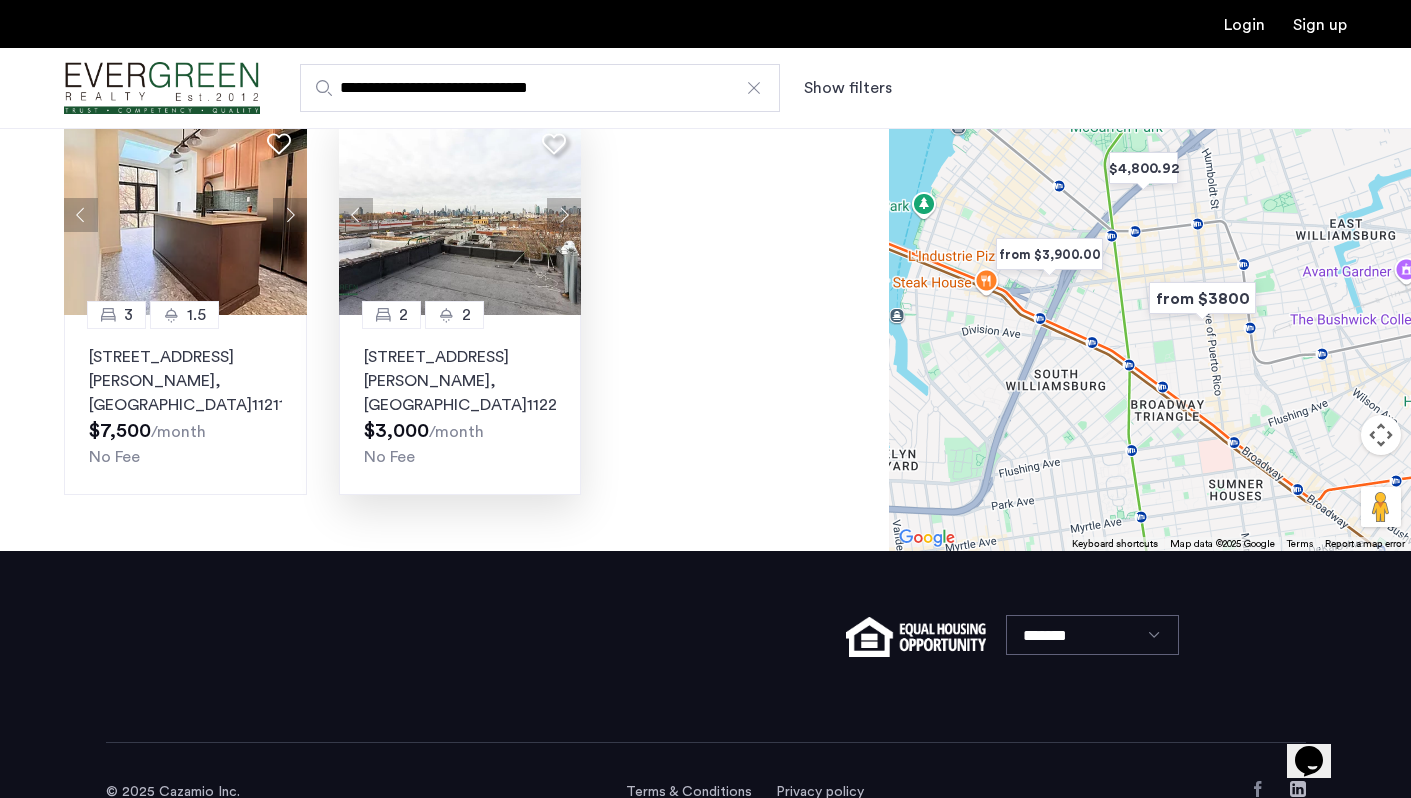 click 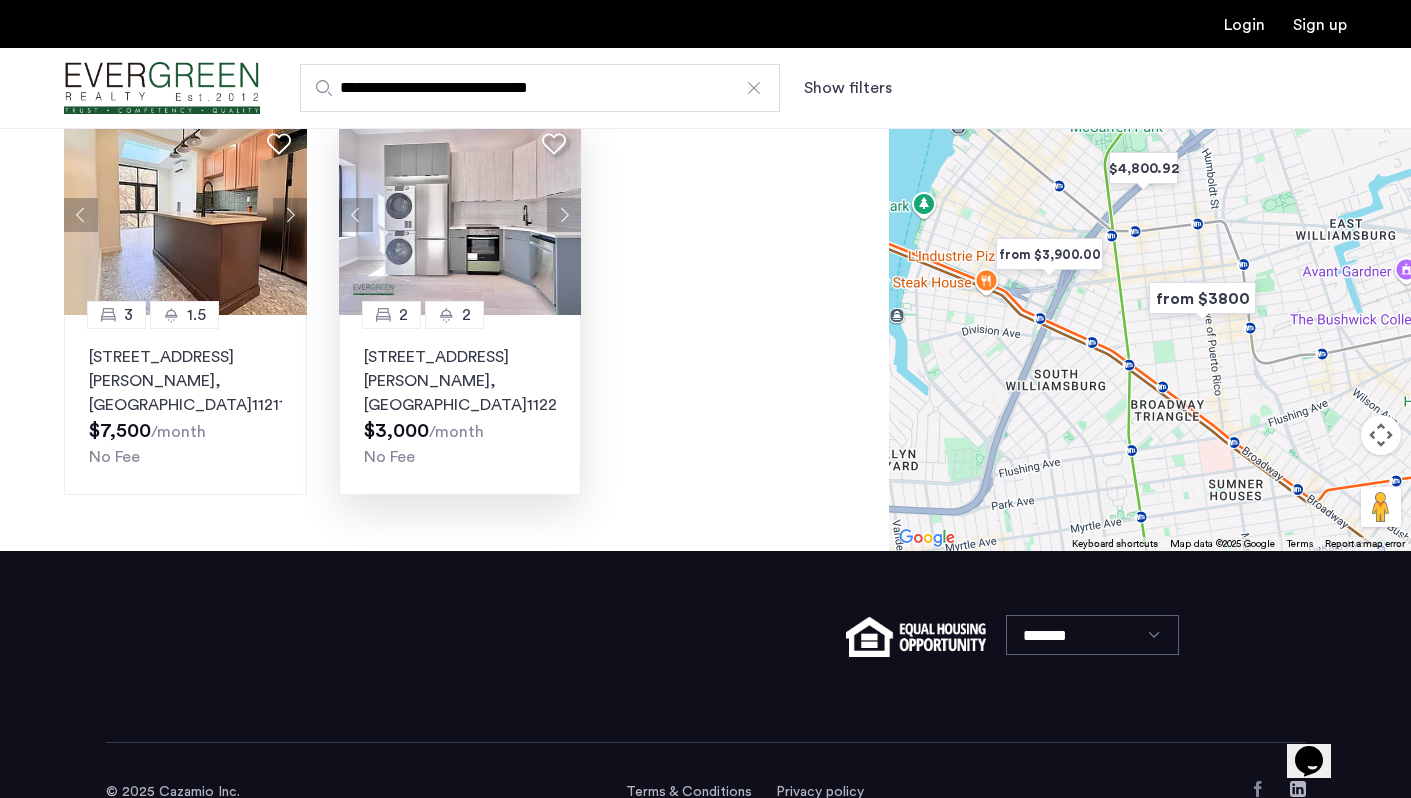 click 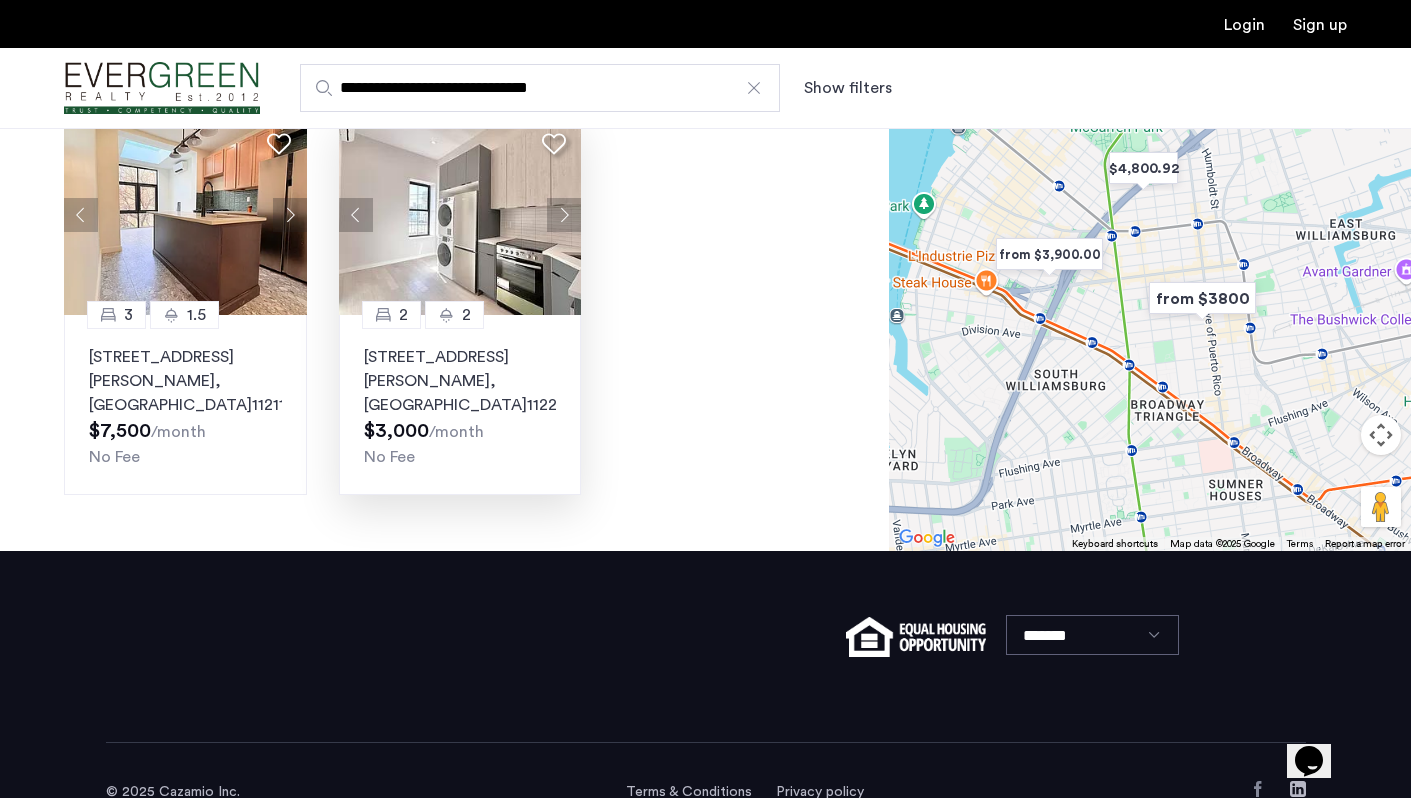 click 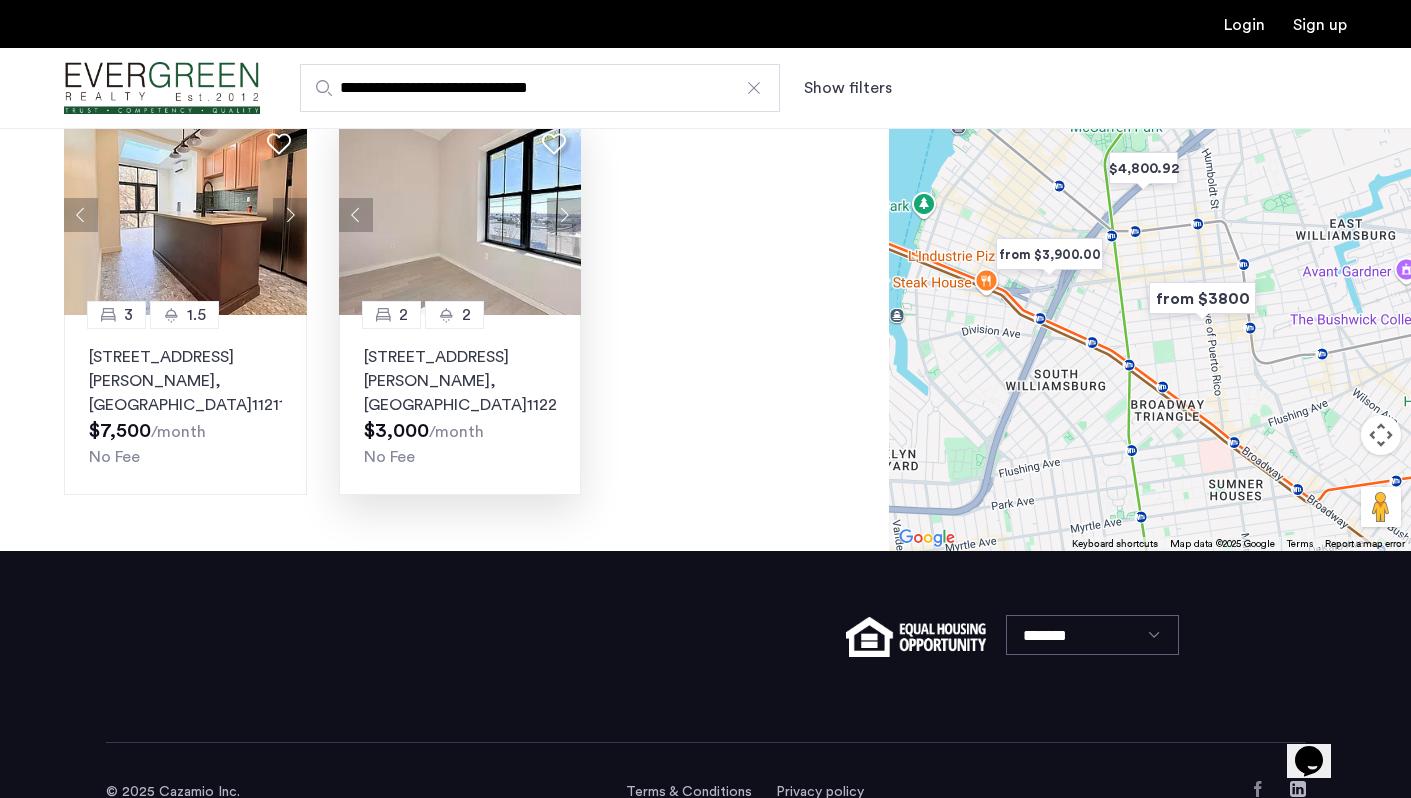 click 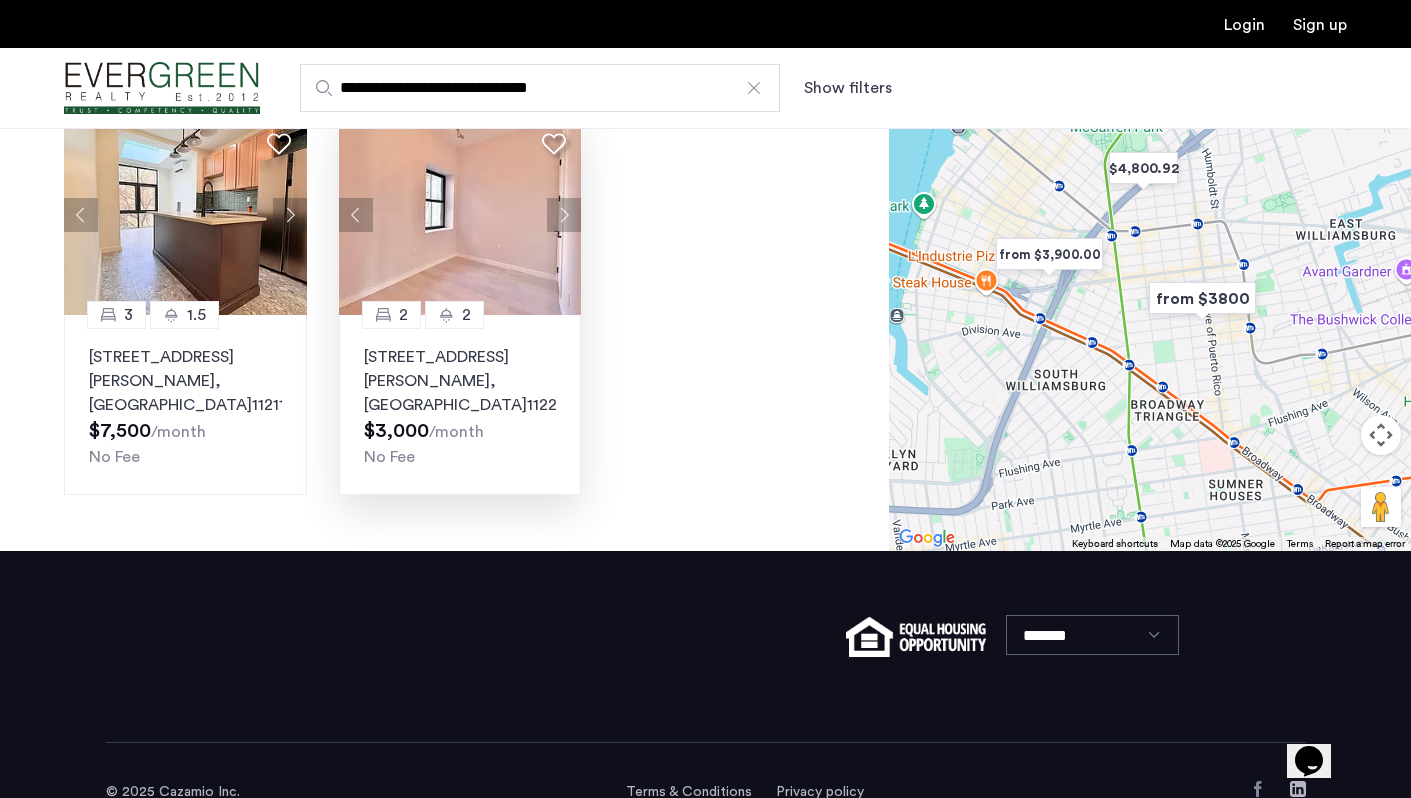 click 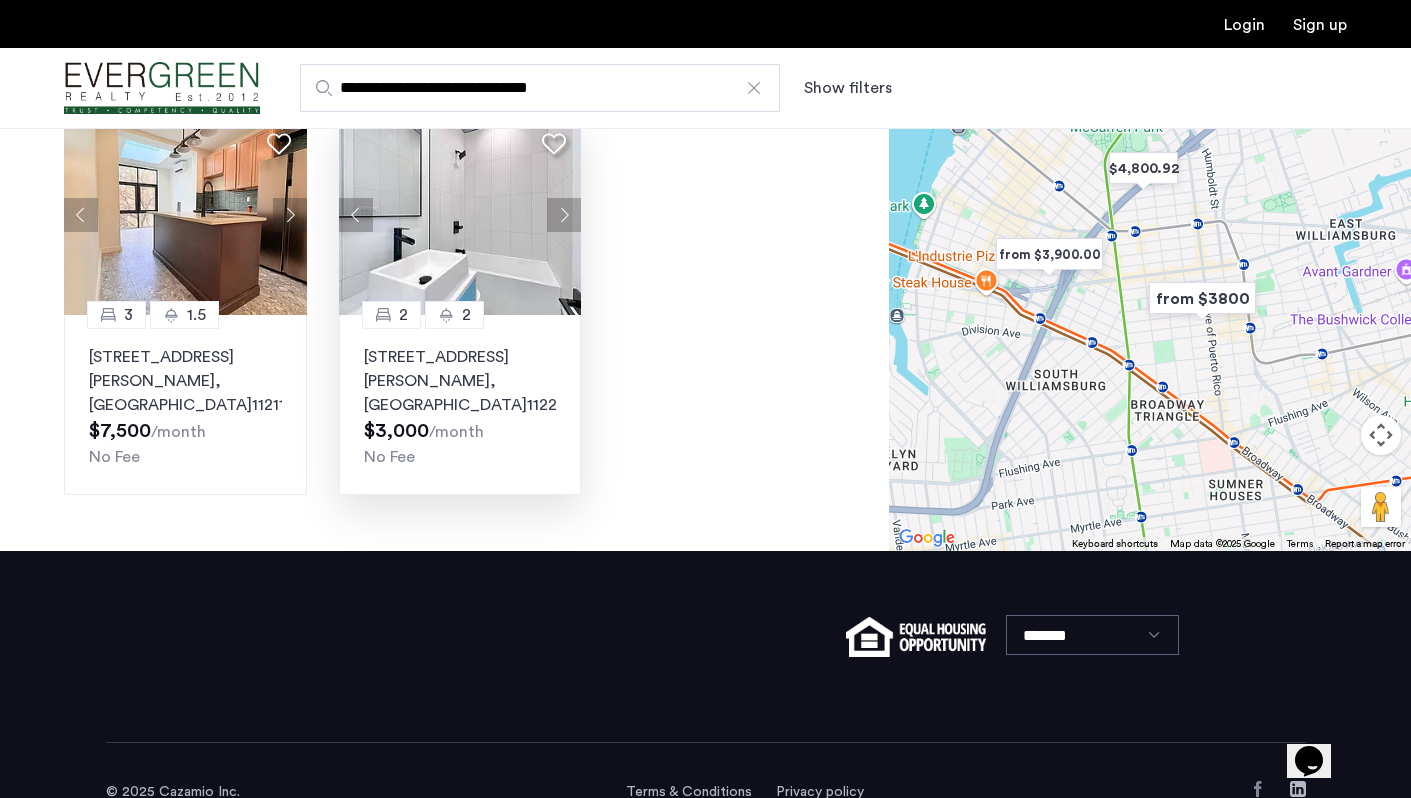 click 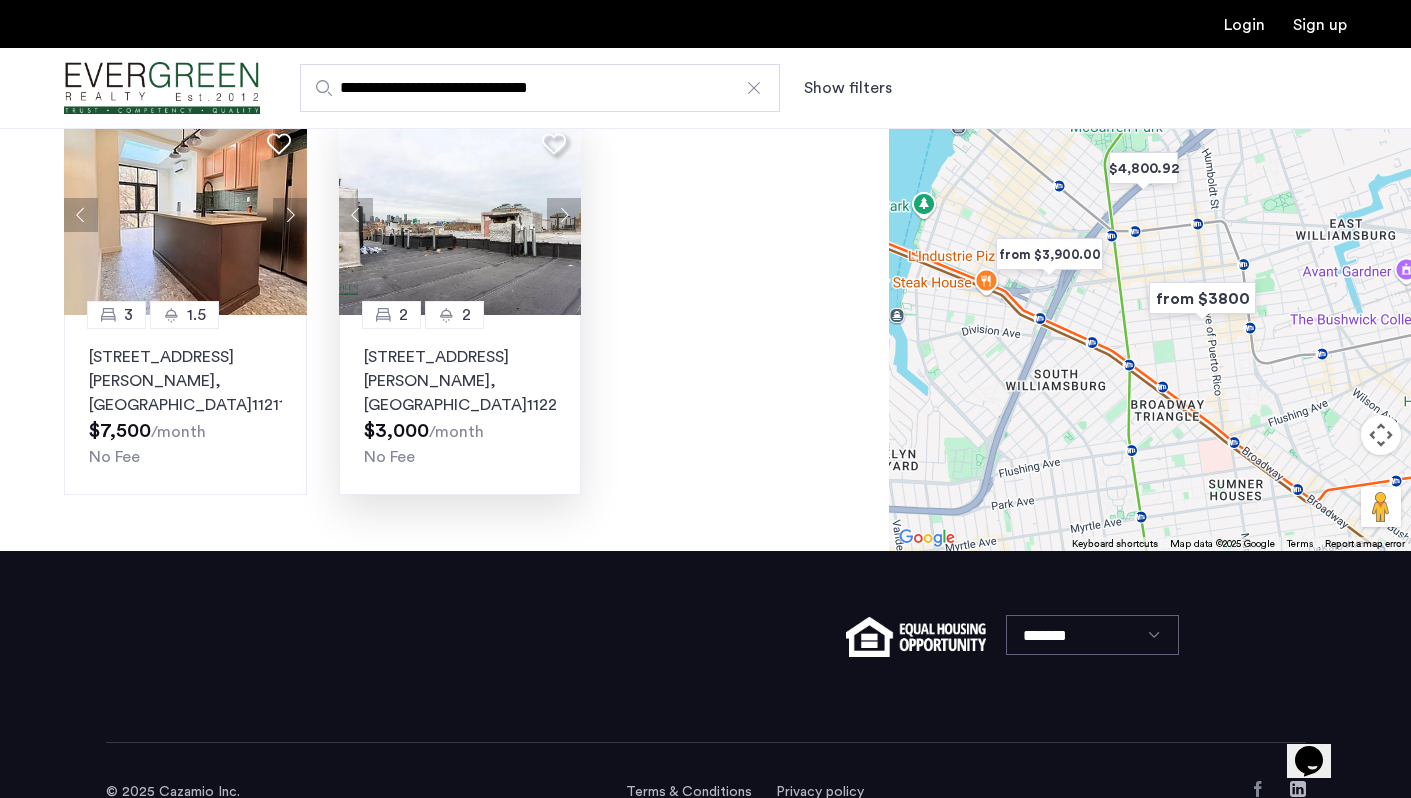 click 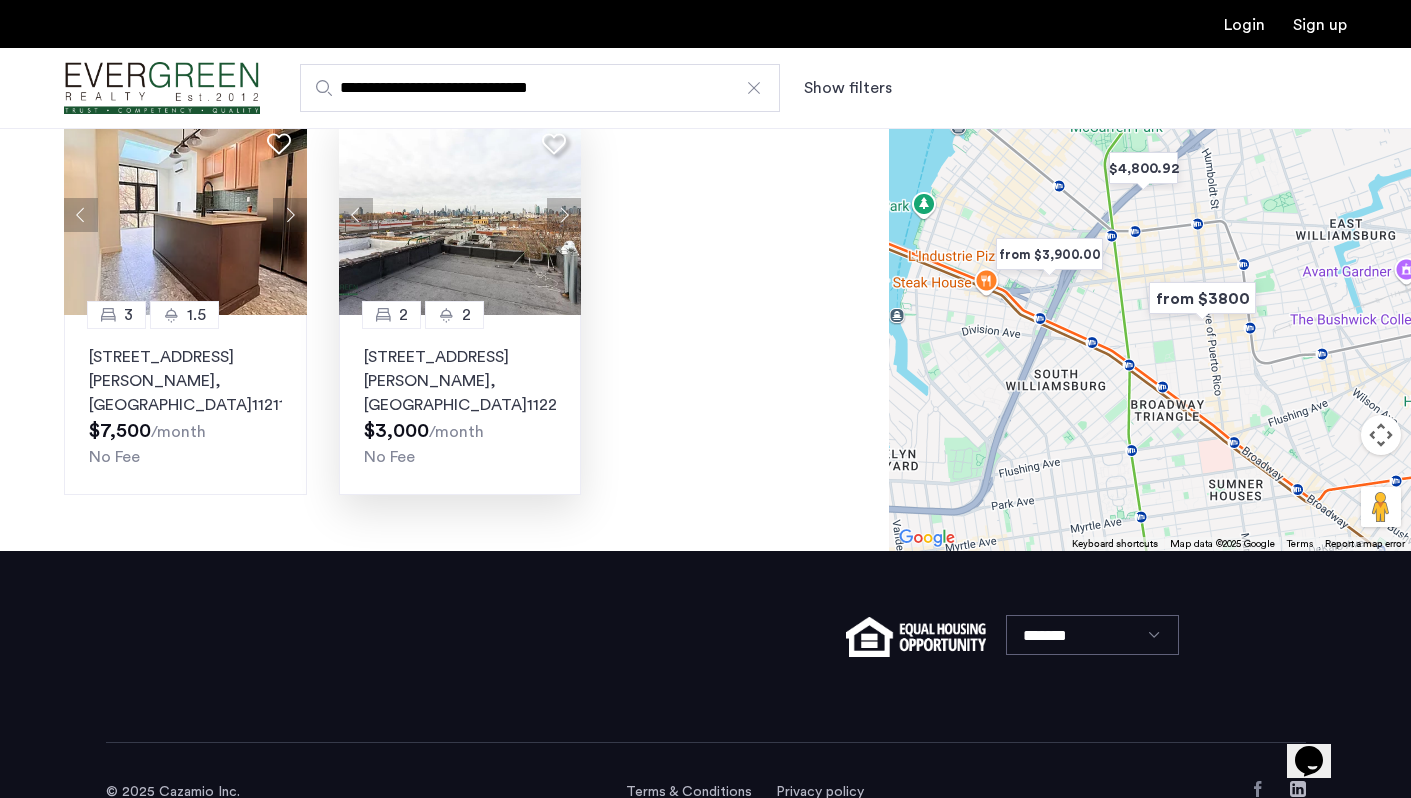 click on "[STREET_ADDRESS][PERSON_NAME]" 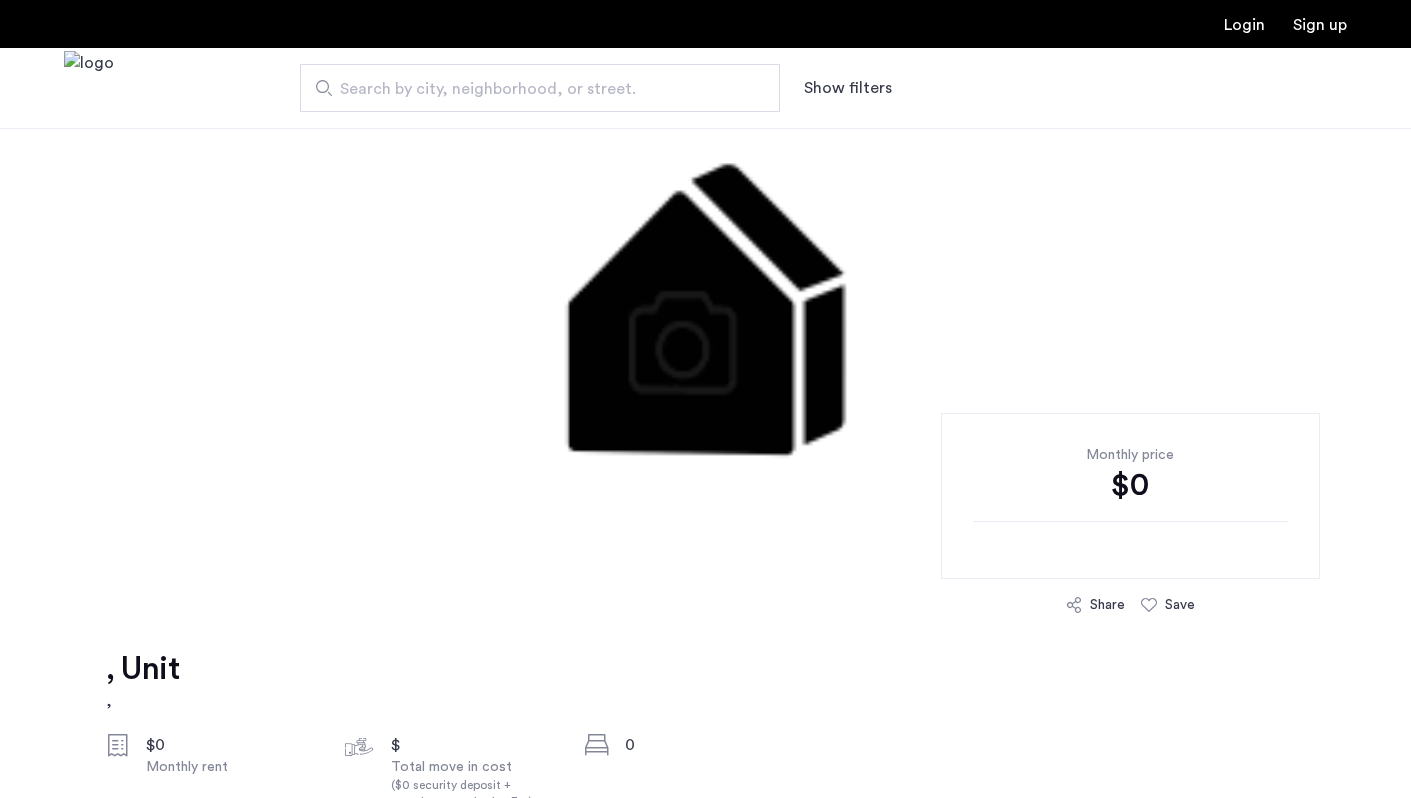 scroll, scrollTop: 190, scrollLeft: 0, axis: vertical 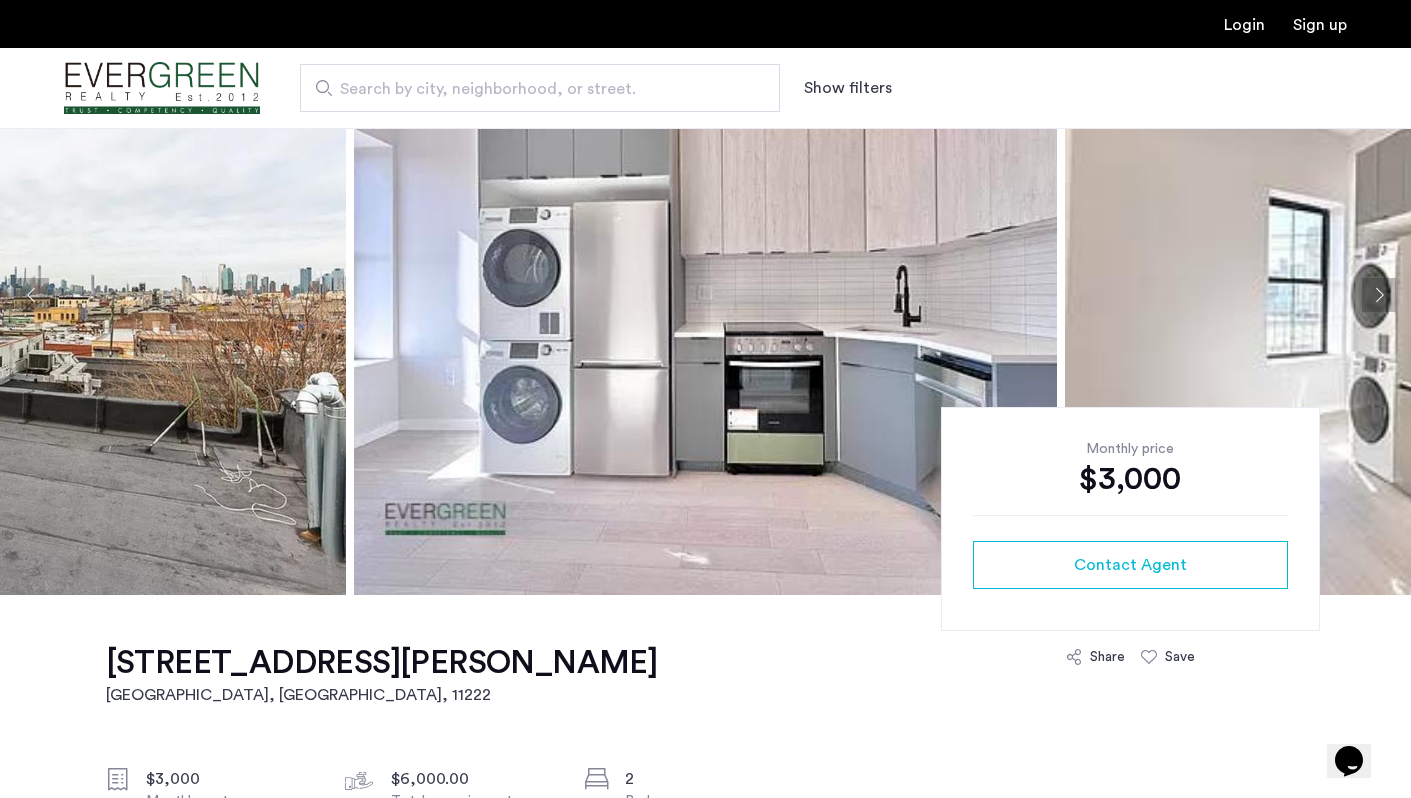 click 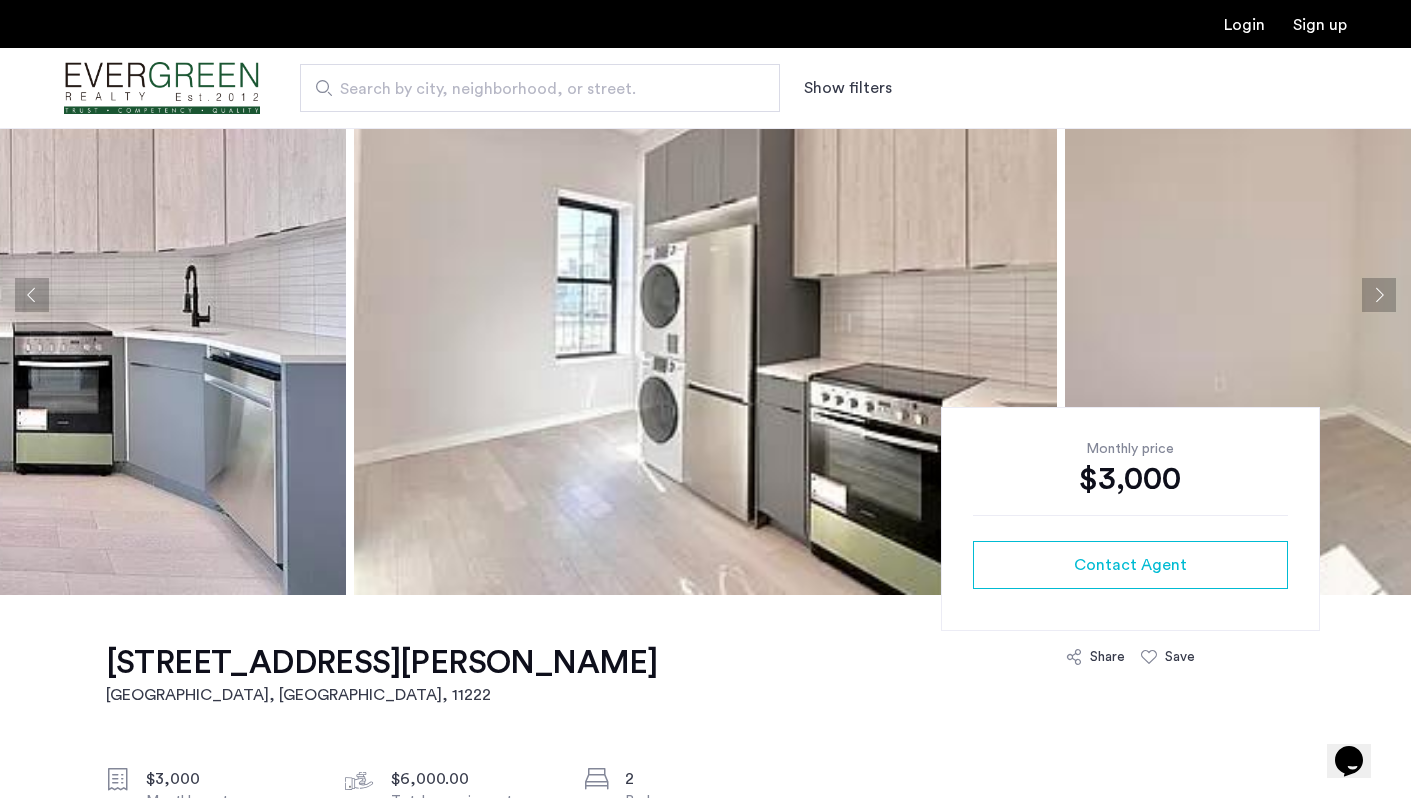 click 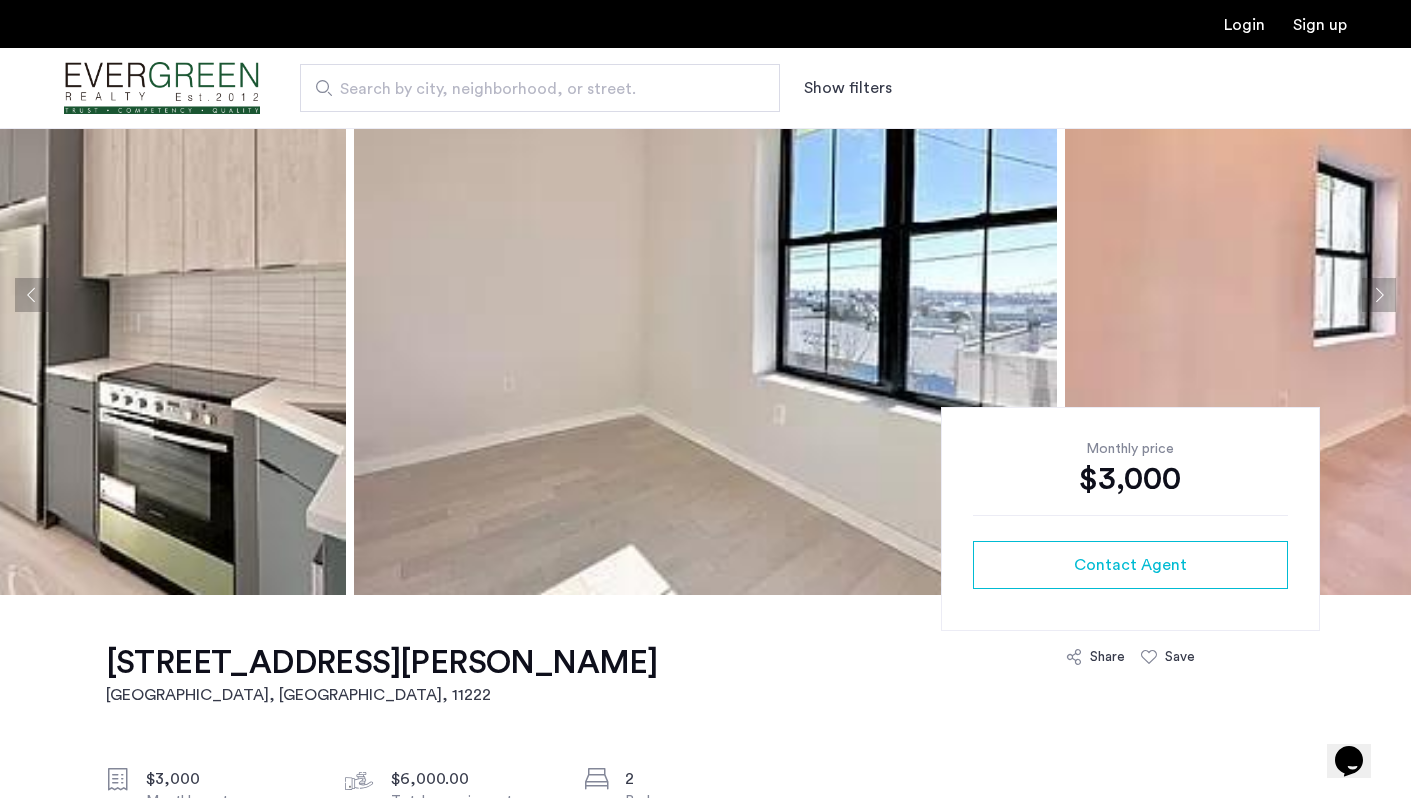 click 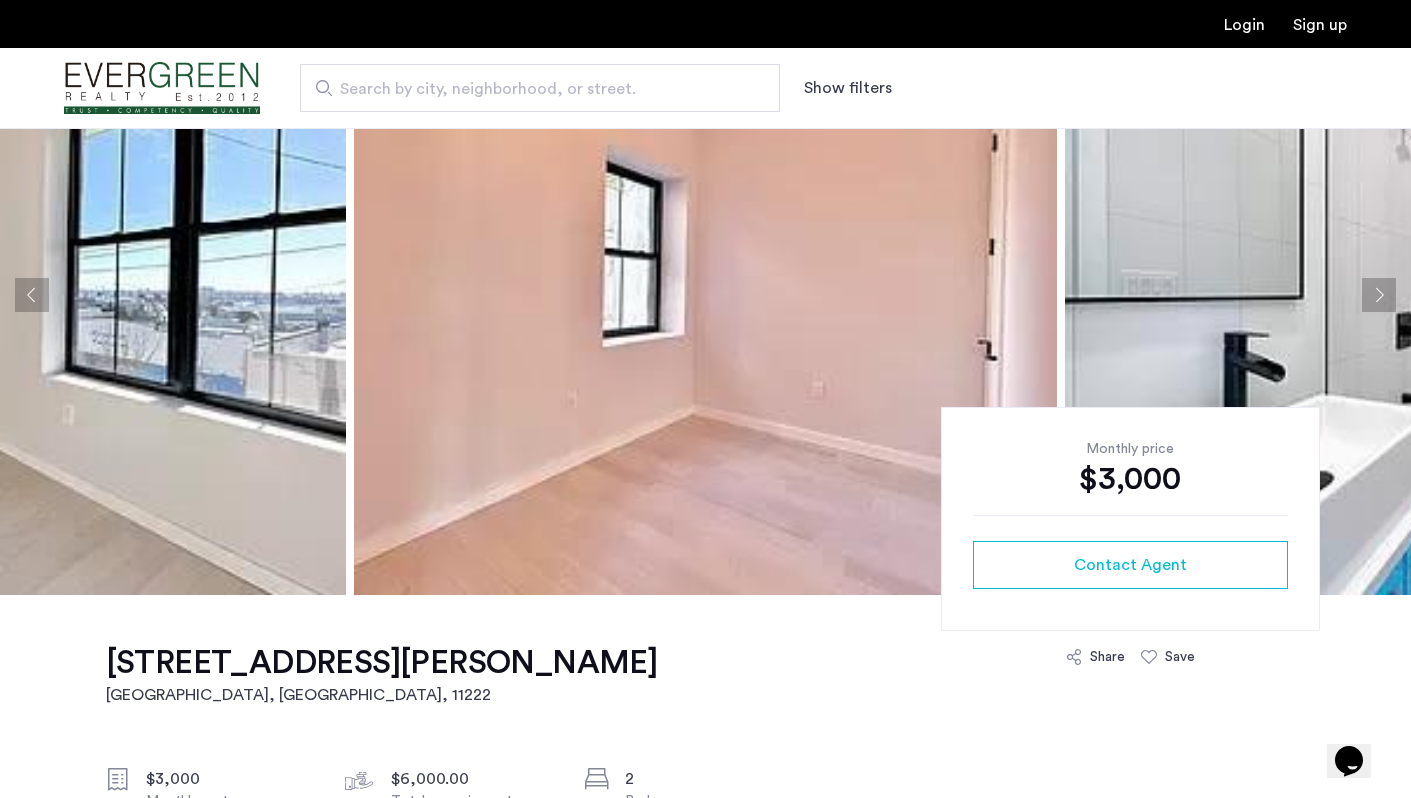 click 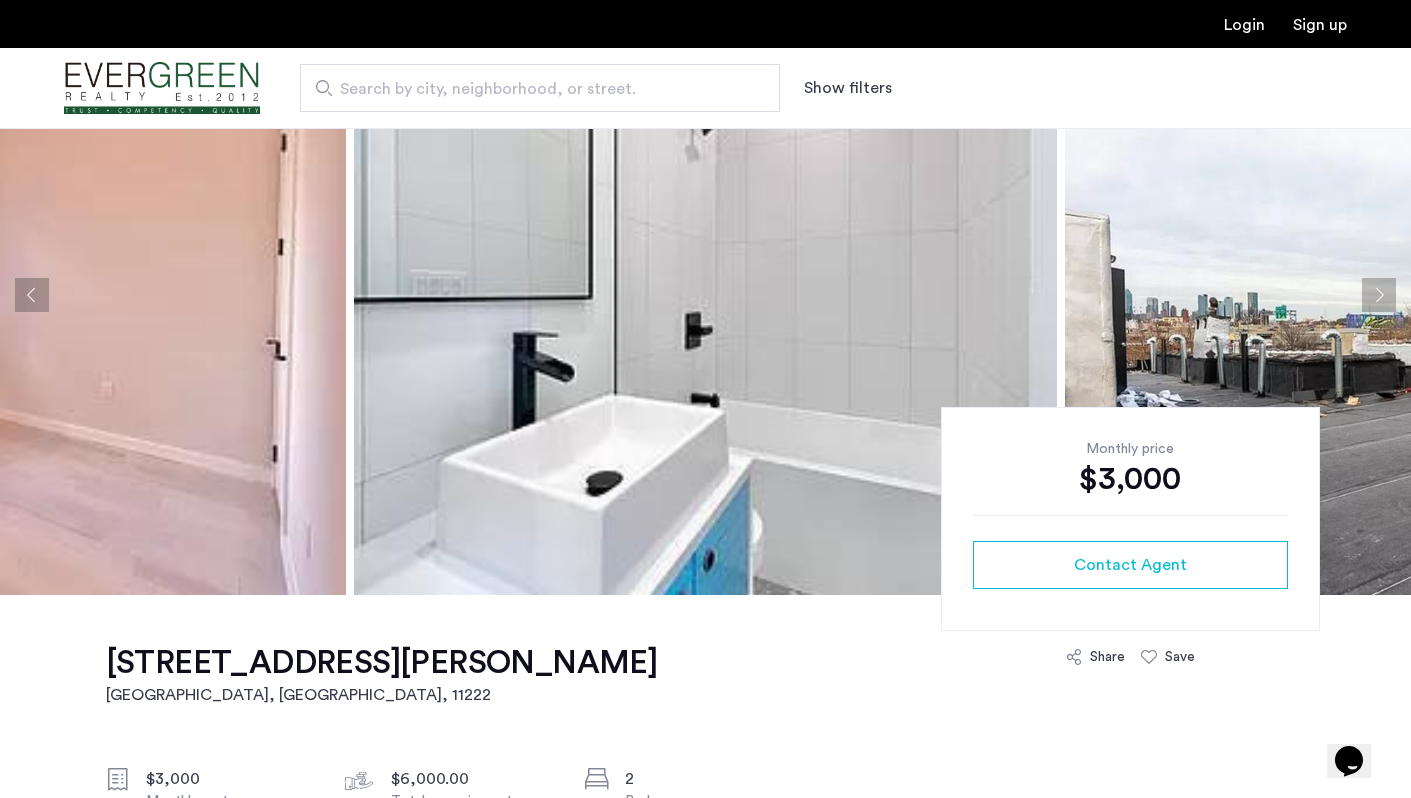 click 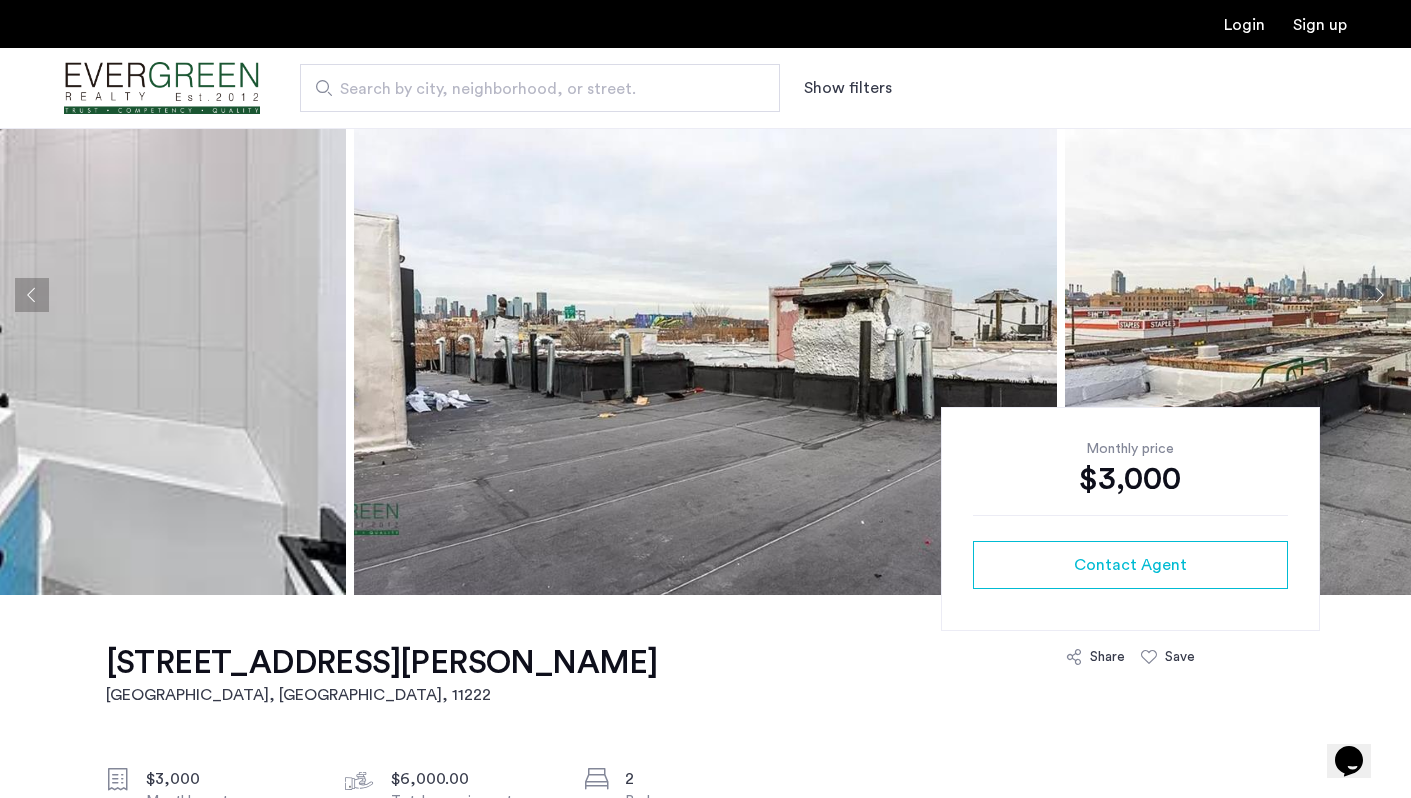 click 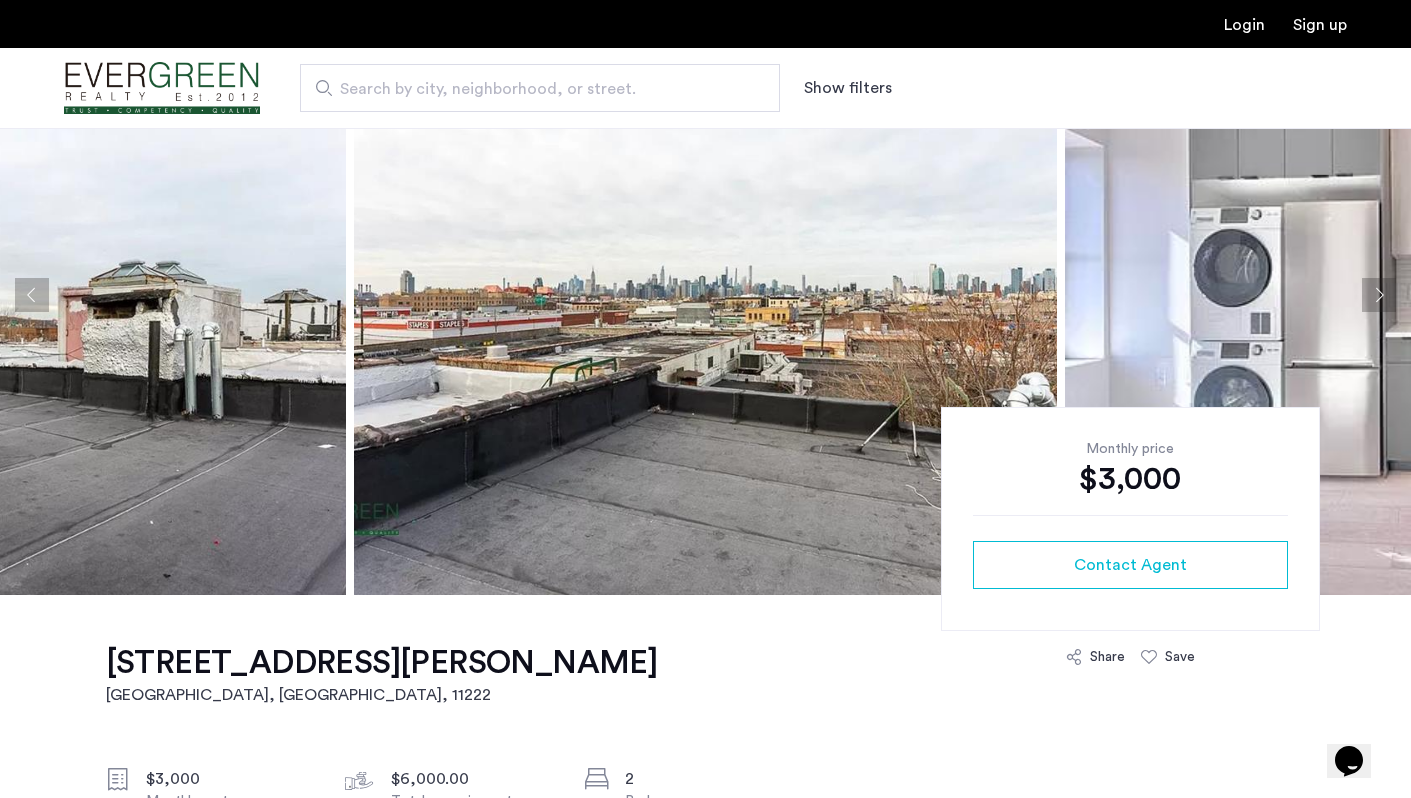 click 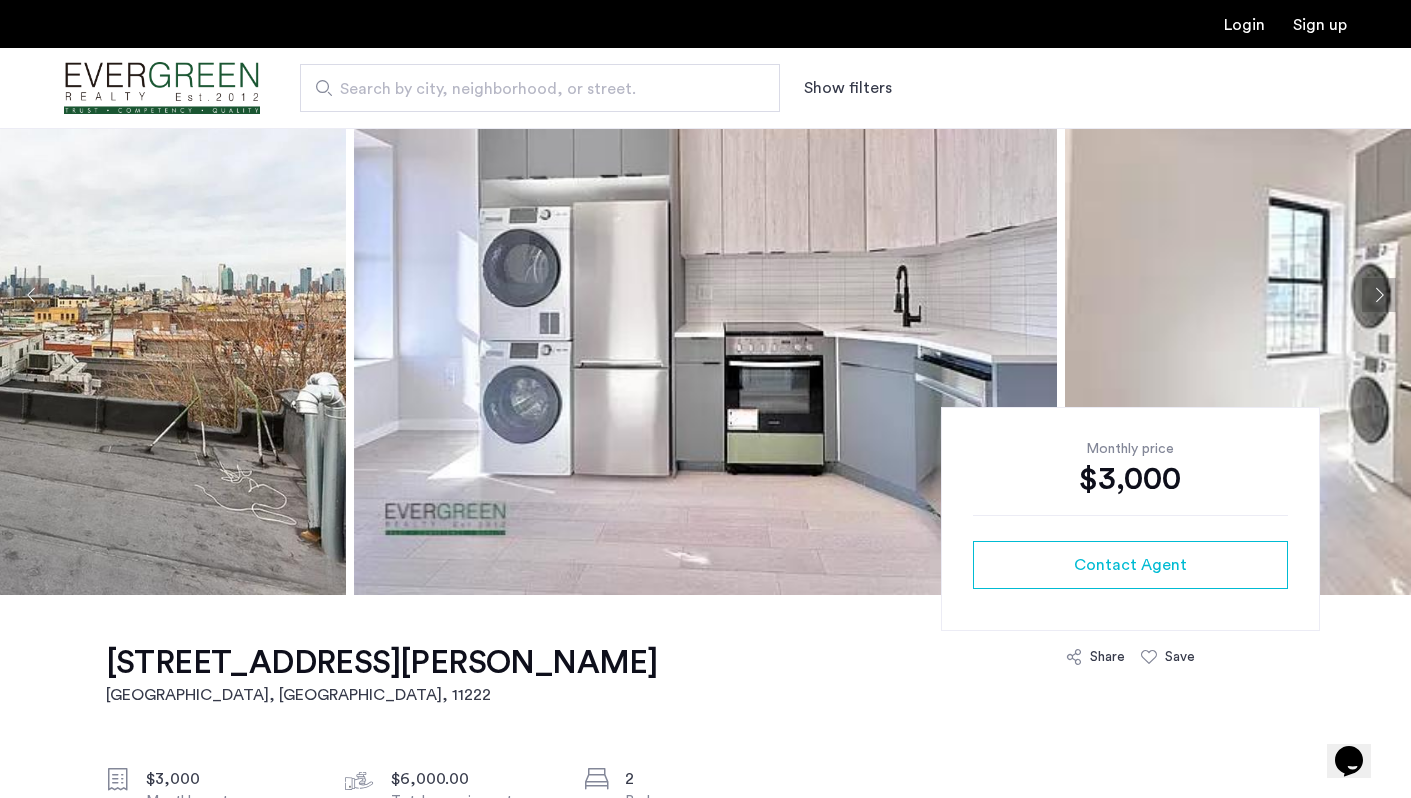 click 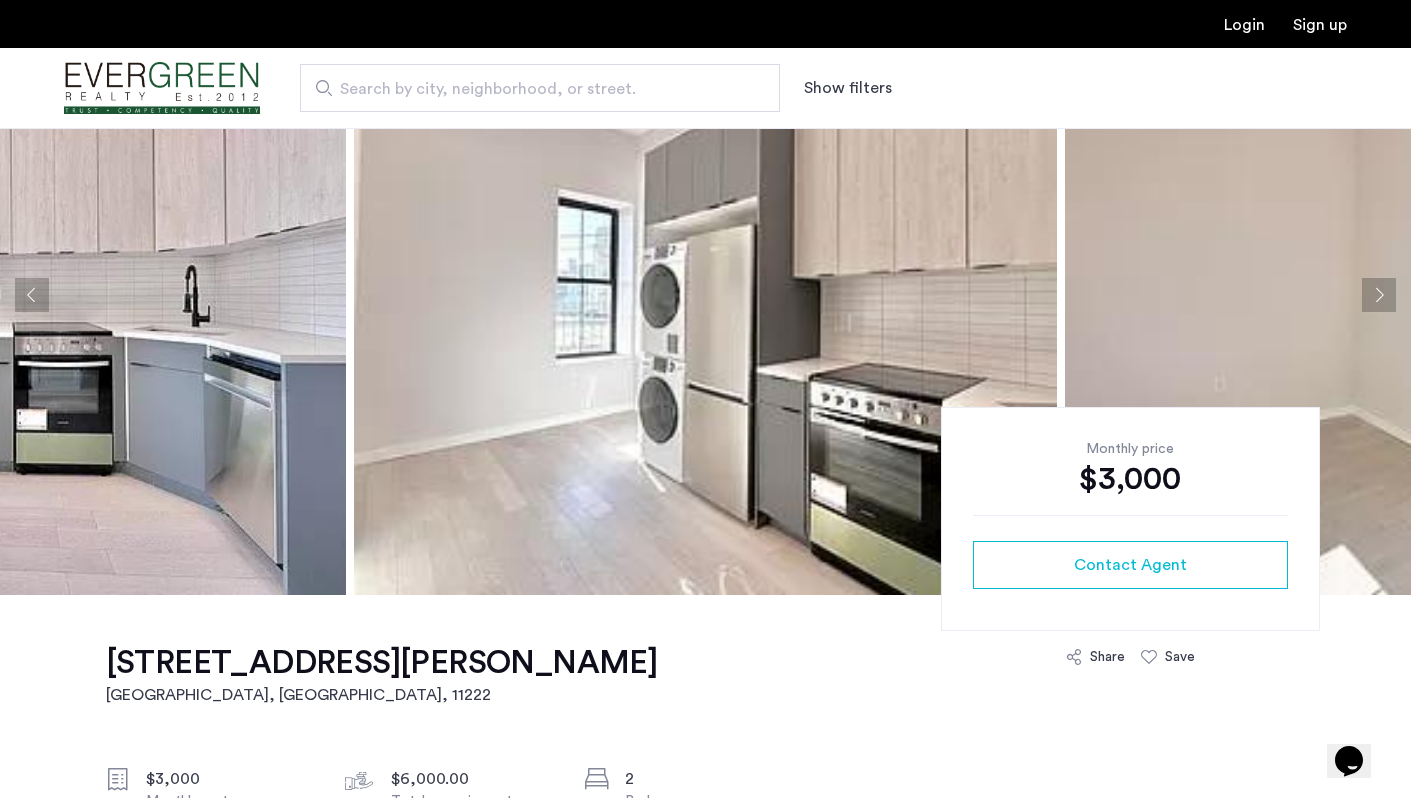 click 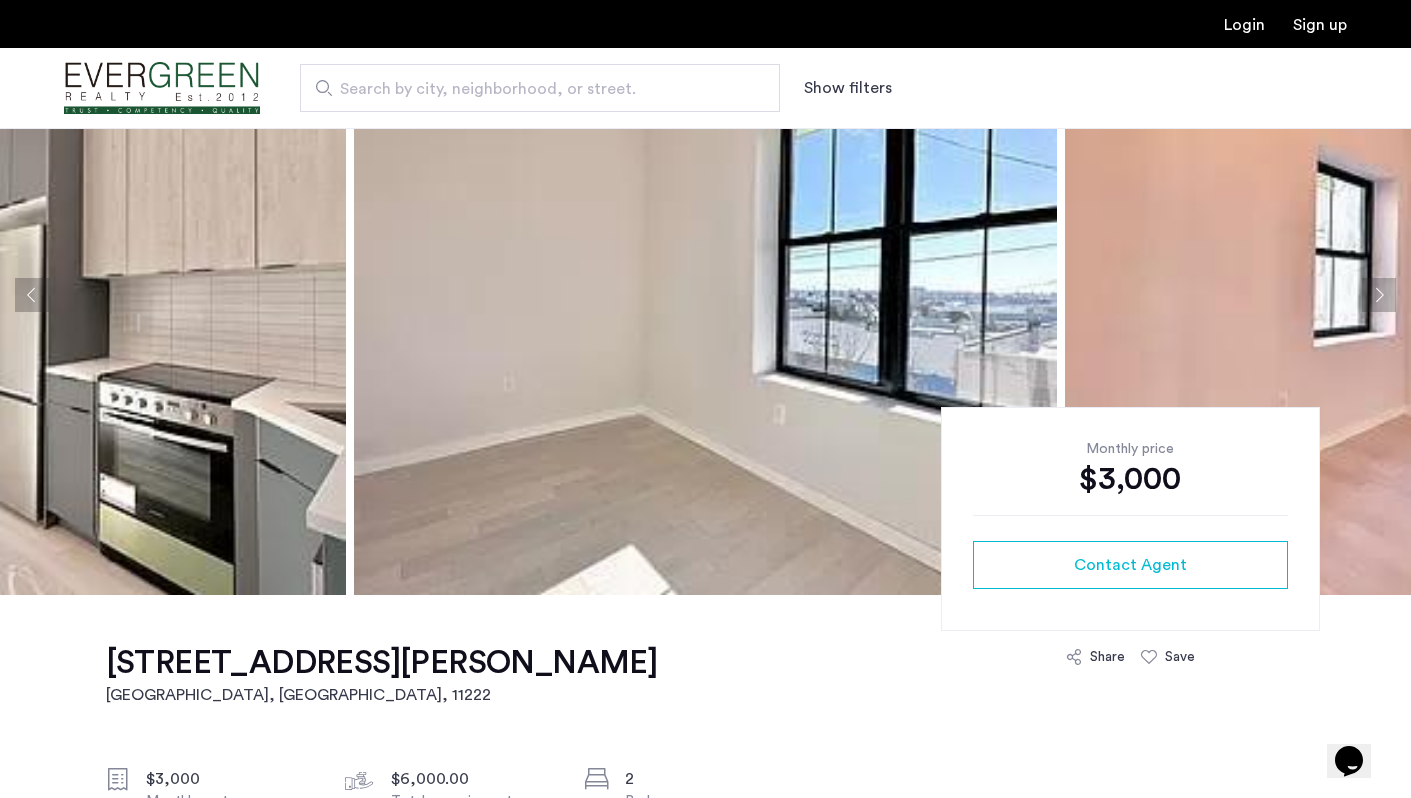 click 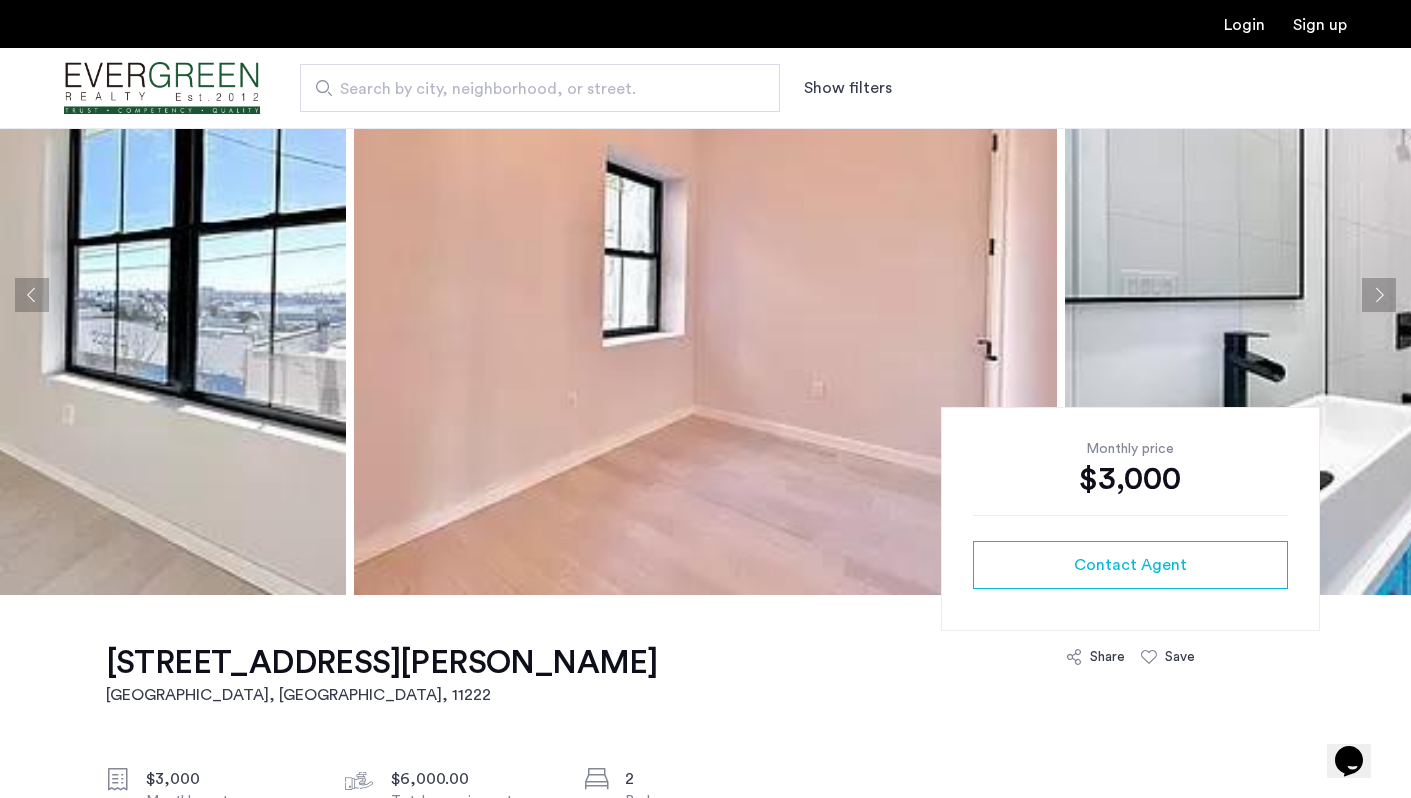 click 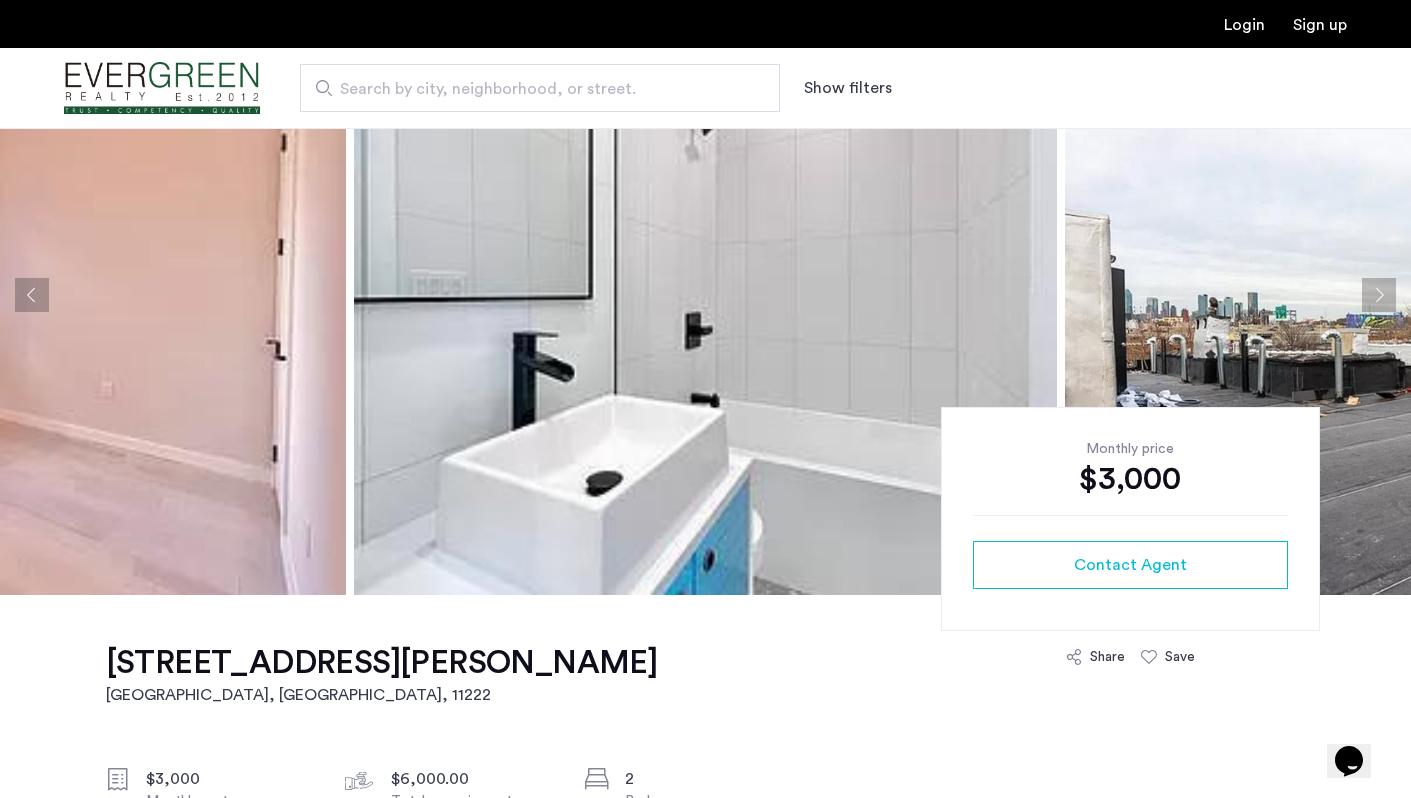 click 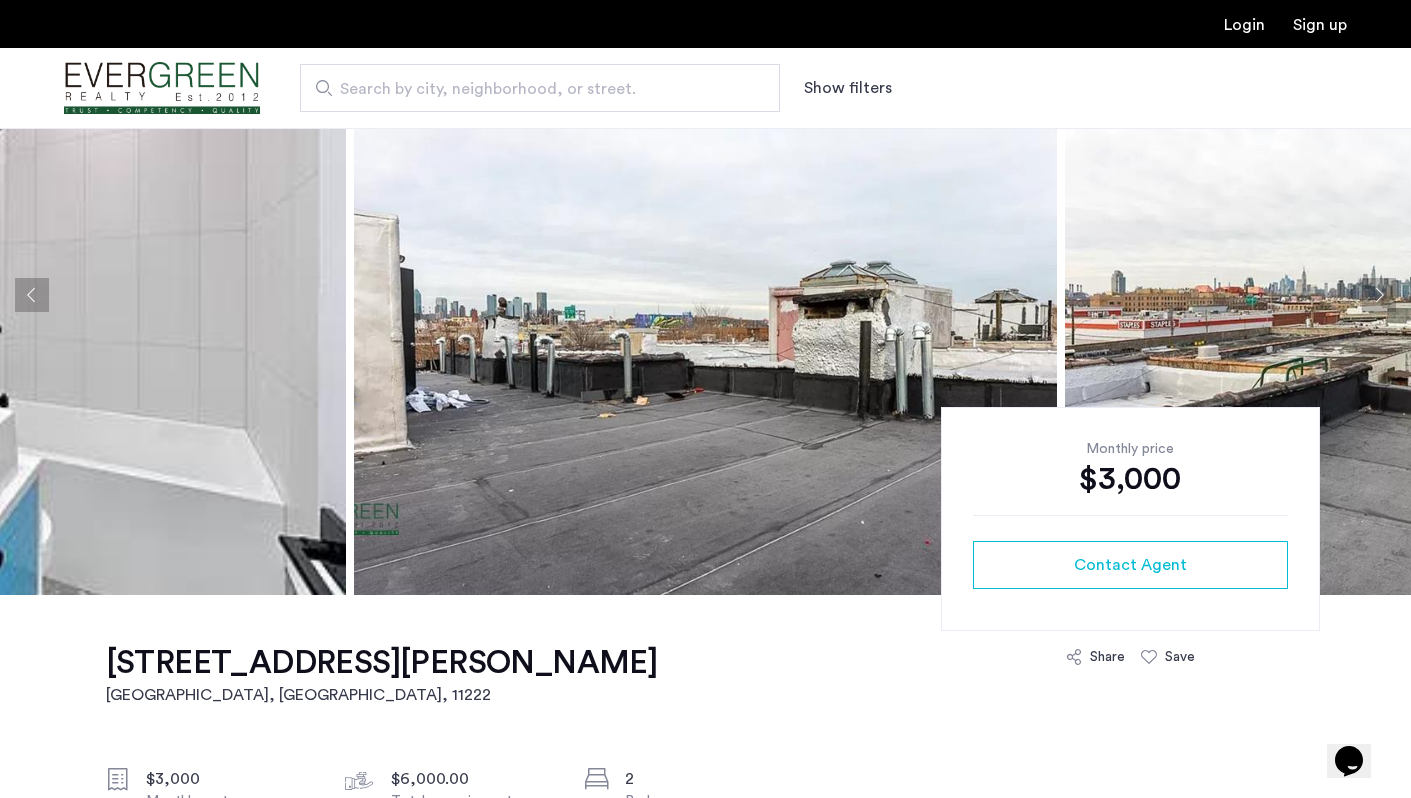 click 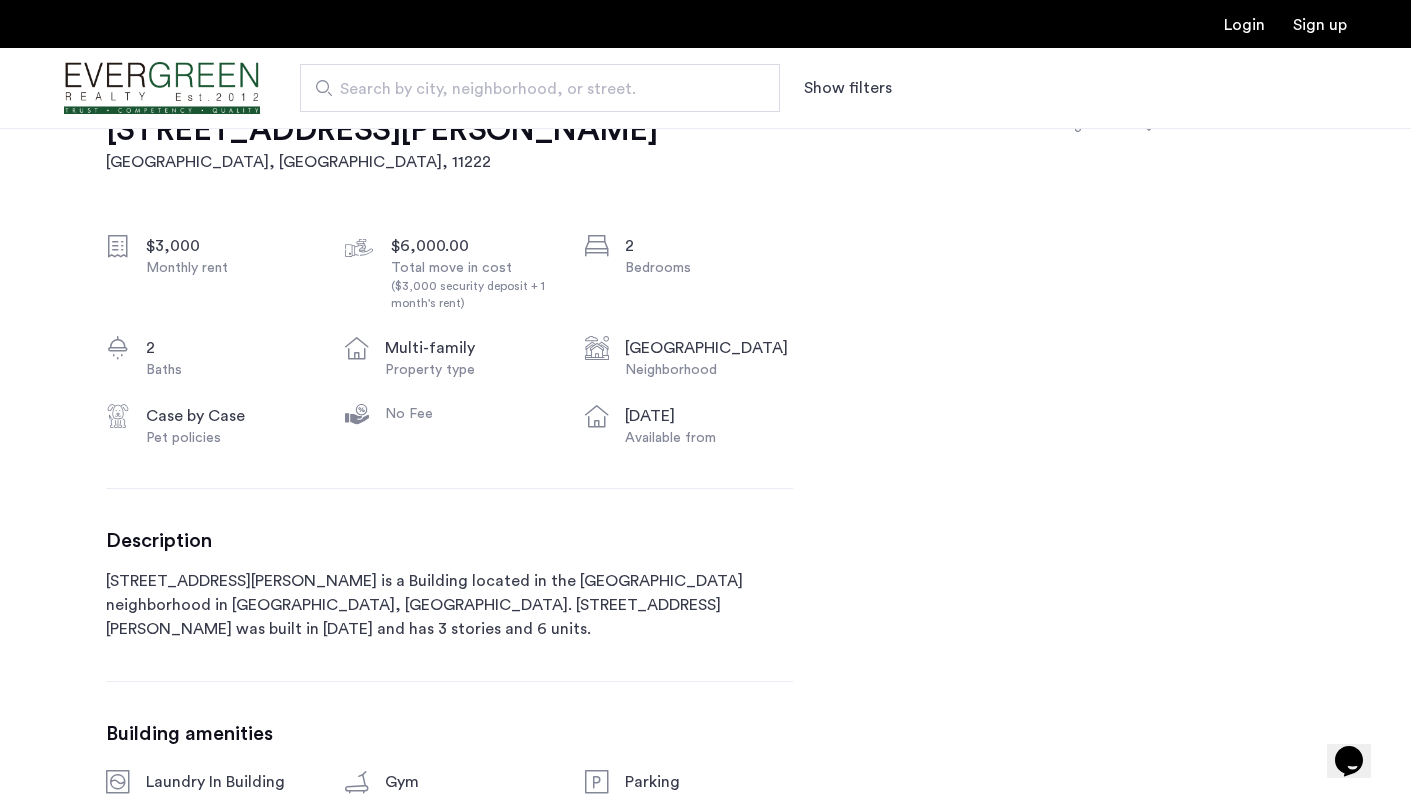 scroll, scrollTop: 781, scrollLeft: 0, axis: vertical 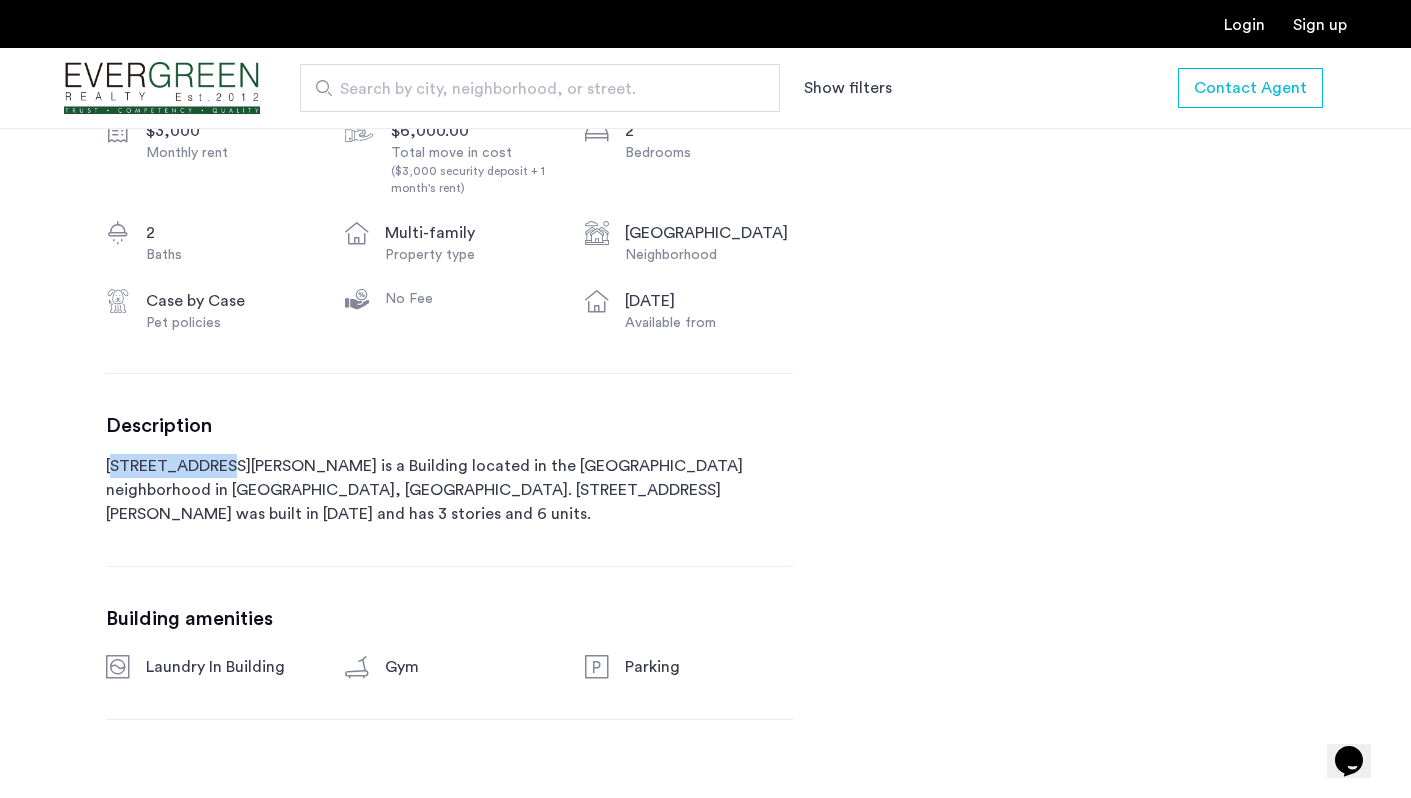 drag, startPoint x: 111, startPoint y: 463, endPoint x: 211, endPoint y: 465, distance: 100.02 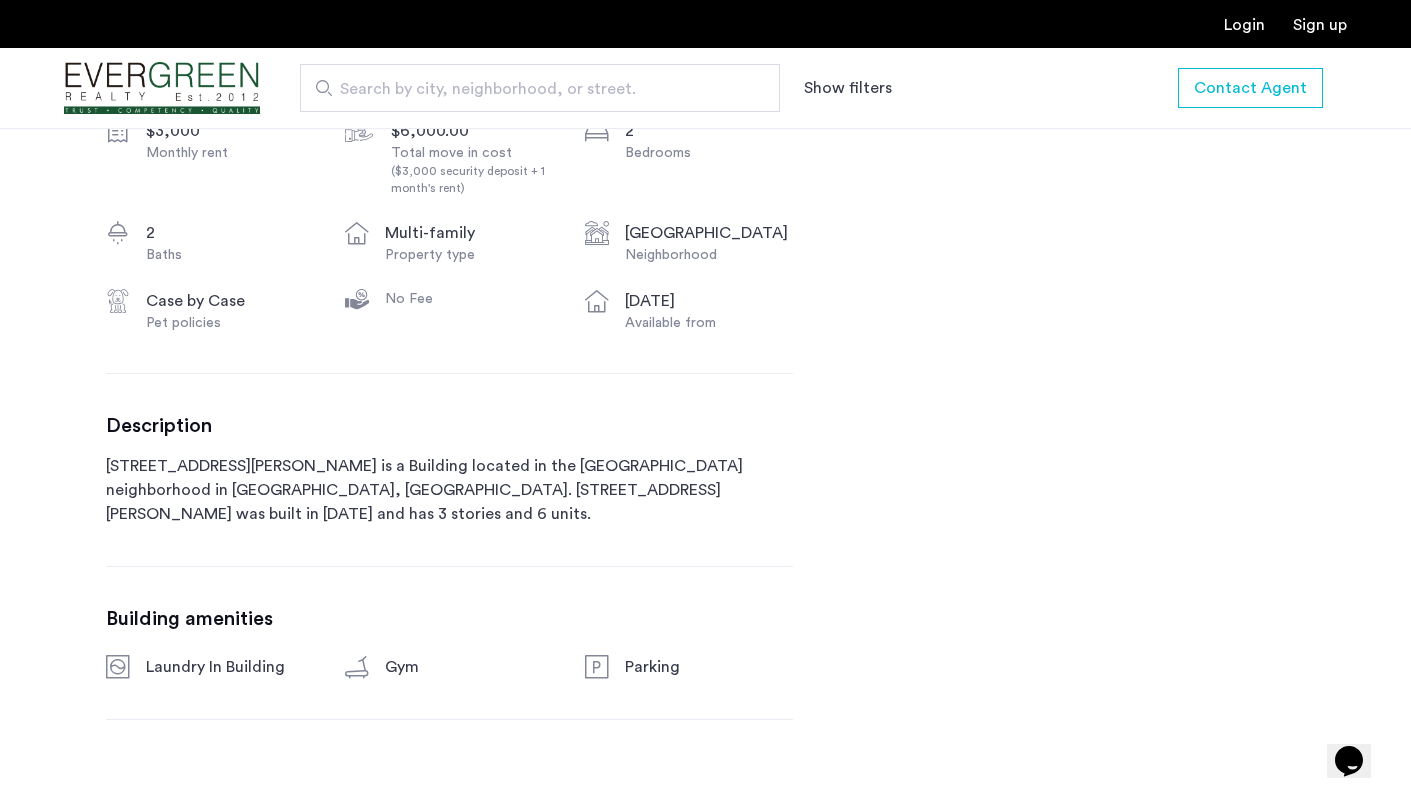 click on "83 Beadel Street, Unit 2F  Brooklyn, NY , 11222 $3,000 Monthly rent $6,000.00 Total move in cost  ($3,000 security deposit + 1 month's rent) 2 Bedrooms 2 Baths multi-family Property type East Williamsburg Neighborhood Case by Case Pet policies No Fee Aug 31, 2025 Available from Description 83 Beadel Street is a Building located in the East Williamsburg neighborhood in Brooklyn, NY. 83 Beadel Street was built in 1920 and has 3 stories and 6 units.
Building amenities Laundry In Building Gym Parking Monthly price $3,000 Contact Agent Share Save 83 Beadel Street, Unit 2F Brooklyn, NY Scores Nearby  84   / 100 Very Walkable  76   / 100 Very Bikeable Bike  59   / 100 Good Transit 8 nearby routes: 6 bus, 2 rail, 0 other ← Move left → Move right ↑ Move up ↓ Move down + Zoom in - Zoom out Home Jump left by 75% End Jump right by 75% Page Up Jump up by 75% Page Down Jump down by 75% Map Terrain Satellite Labels Keyboard shortcuts Map Data Map data ©2025 Google Map data ©2025 Google 200 m  Terms 2 1 , NY 2" 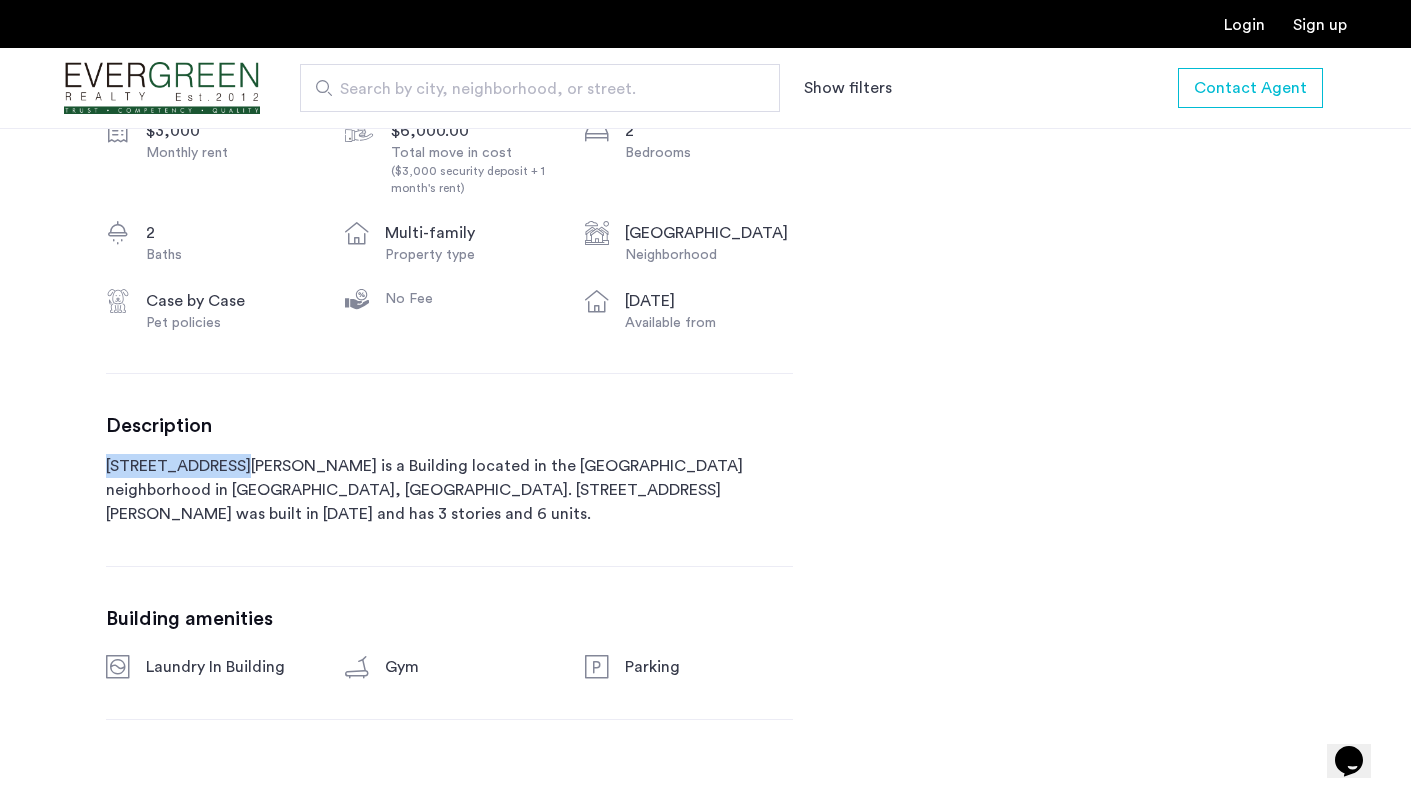 drag, startPoint x: 106, startPoint y: 470, endPoint x: 223, endPoint y: 469, distance: 117.00427 